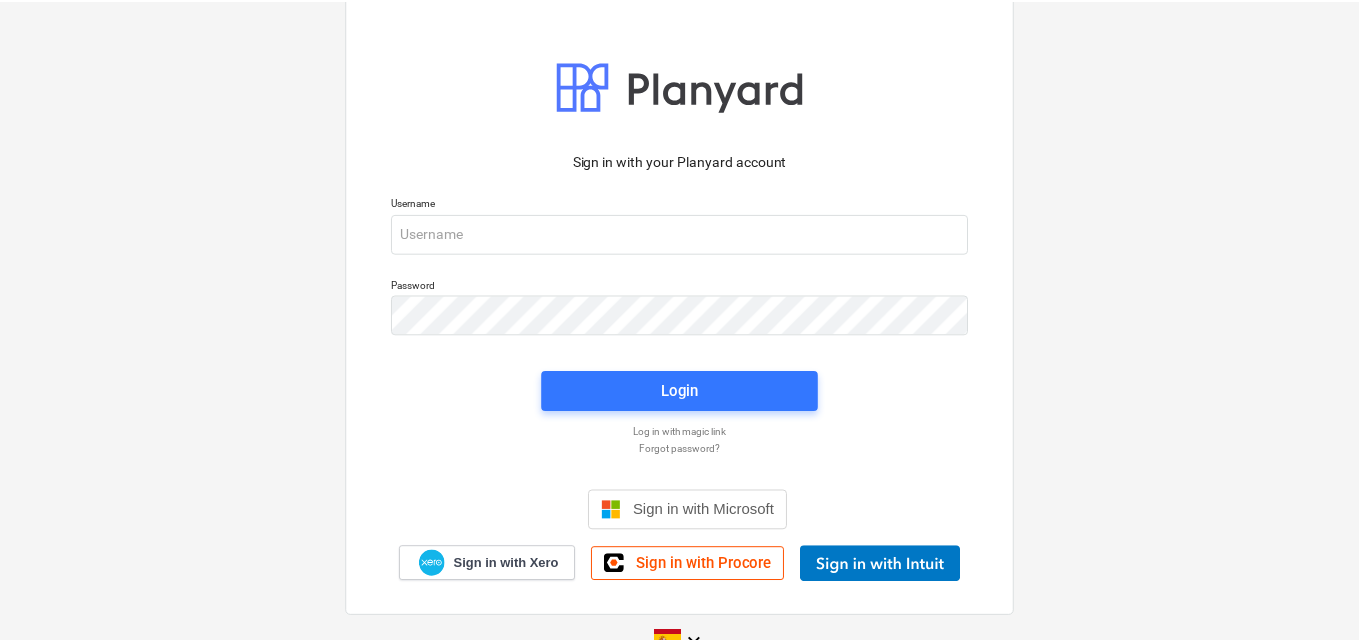 scroll, scrollTop: 0, scrollLeft: 0, axis: both 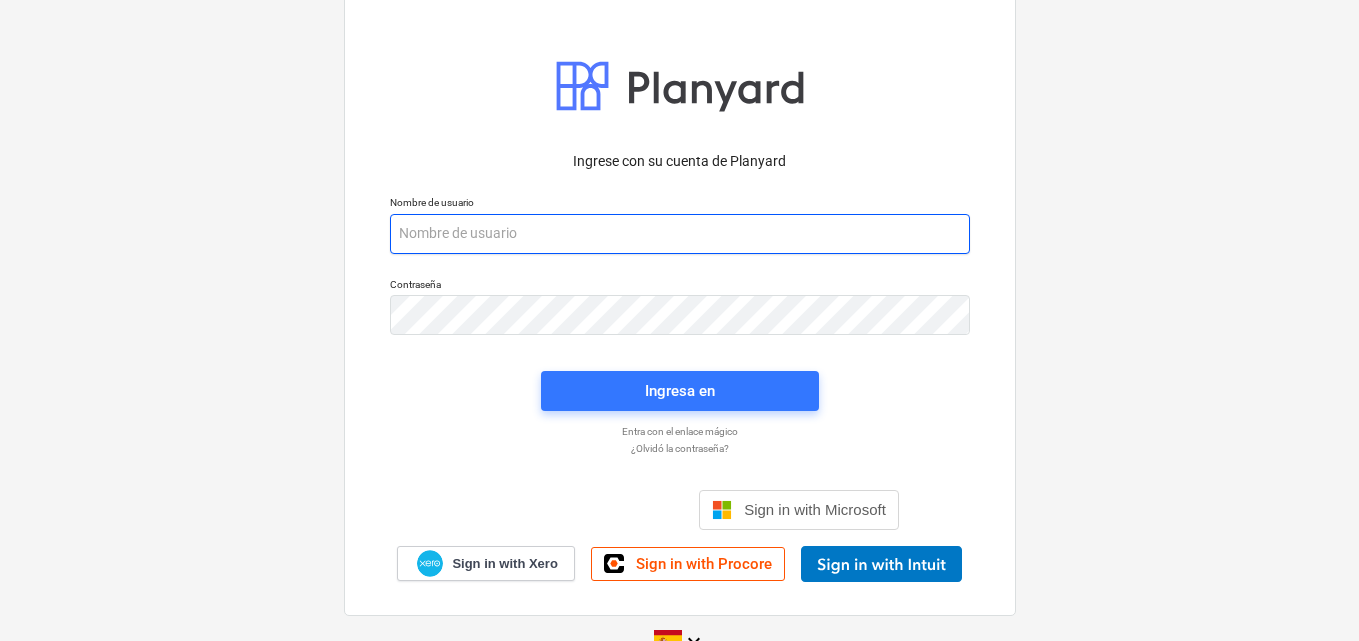 click at bounding box center [680, 234] 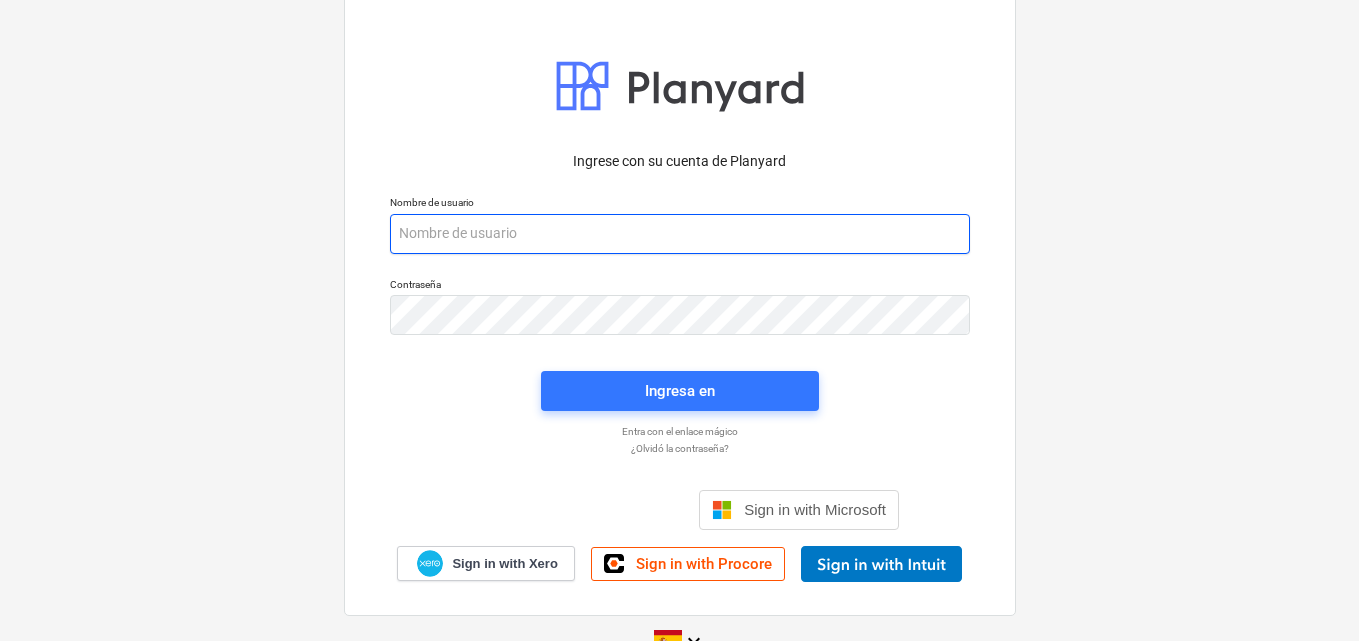paste on "[EMAIL_ADDRESS][DOMAIN_NAME]" 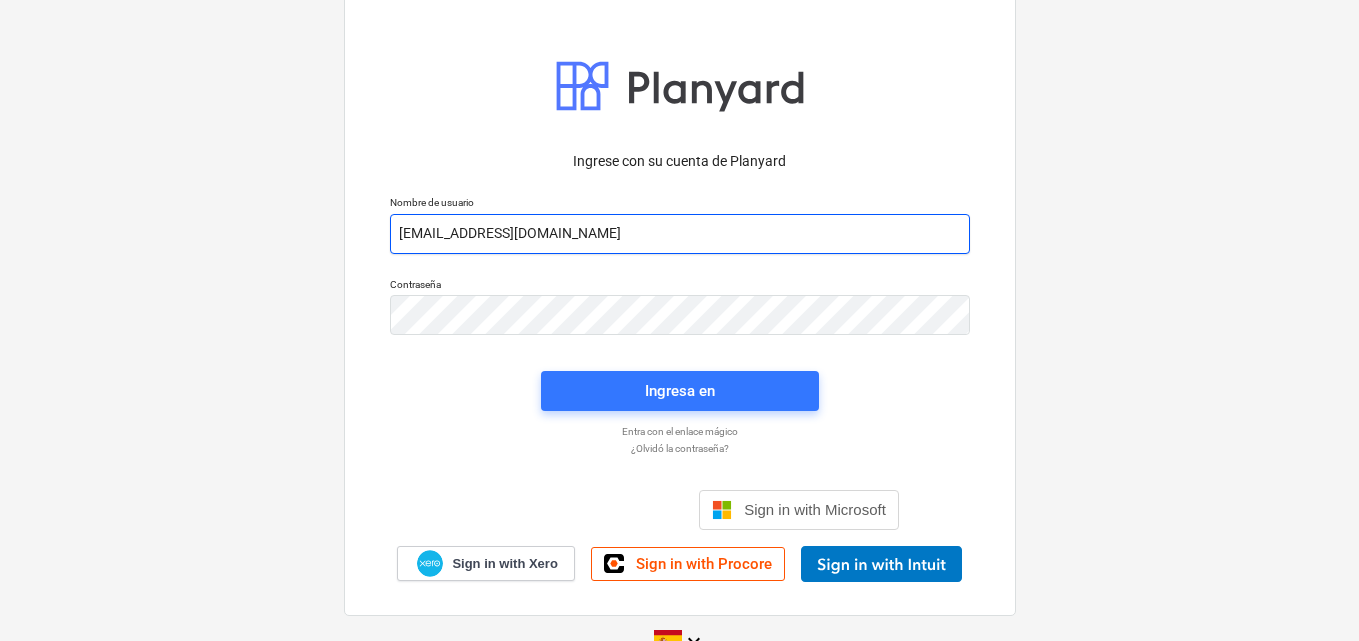 type on "[EMAIL_ADDRESS][DOMAIN_NAME]" 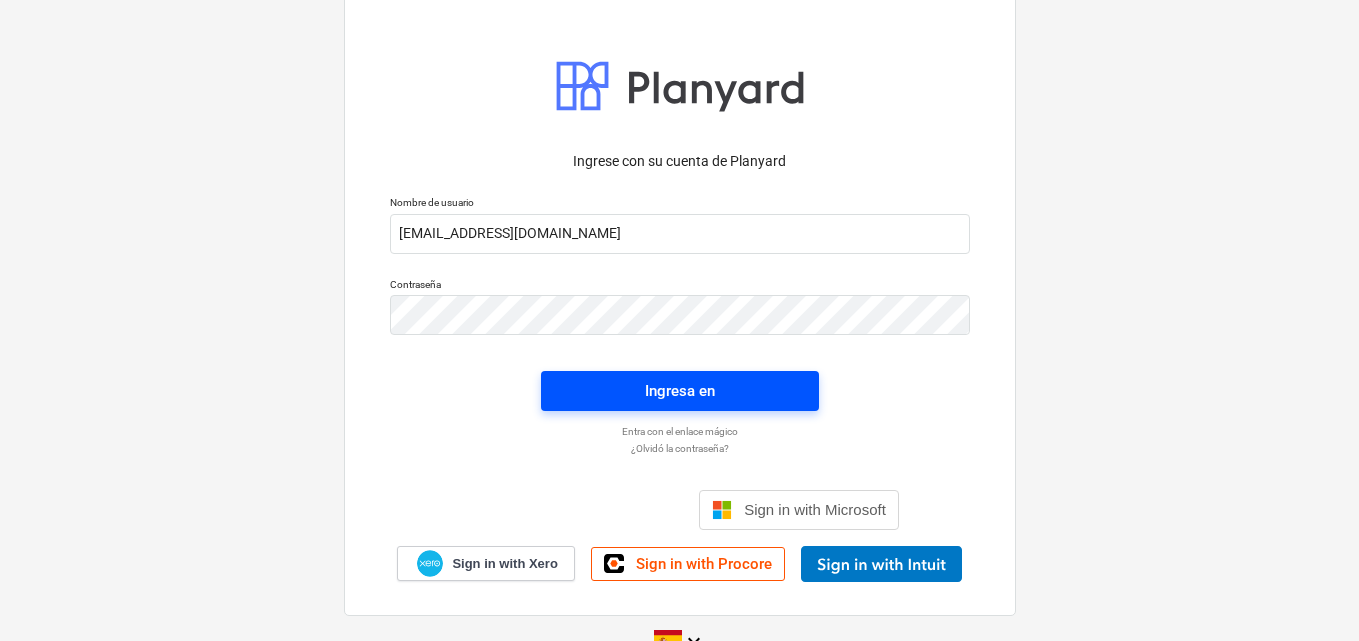 click on "Ingresa en" at bounding box center (680, 391) 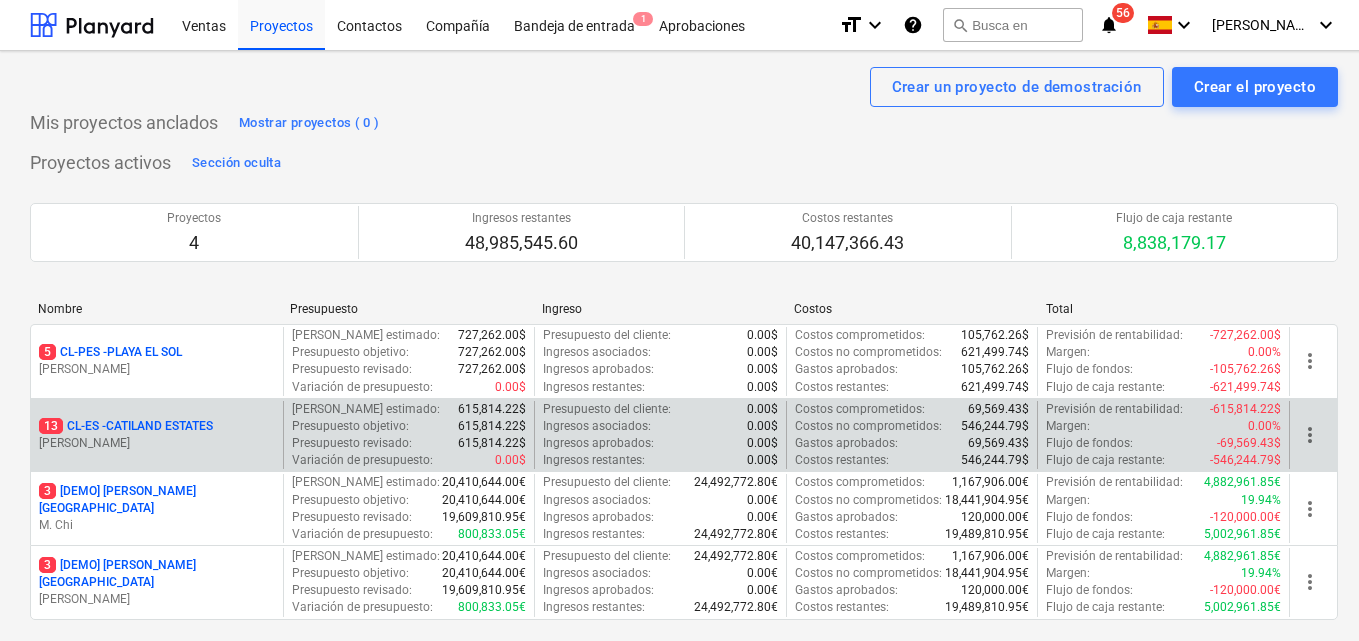 click on "13  CL-ES -  CATILAND ESTATES" at bounding box center (126, 426) 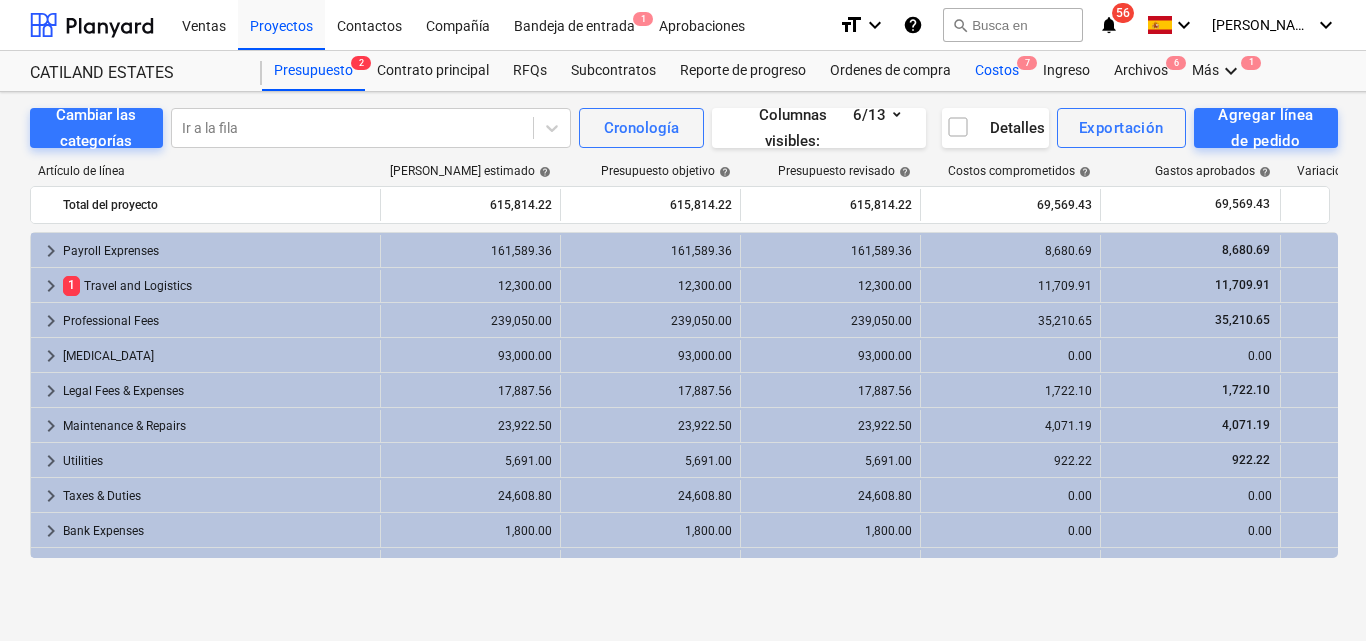 click on "Costos 7" at bounding box center [997, 71] 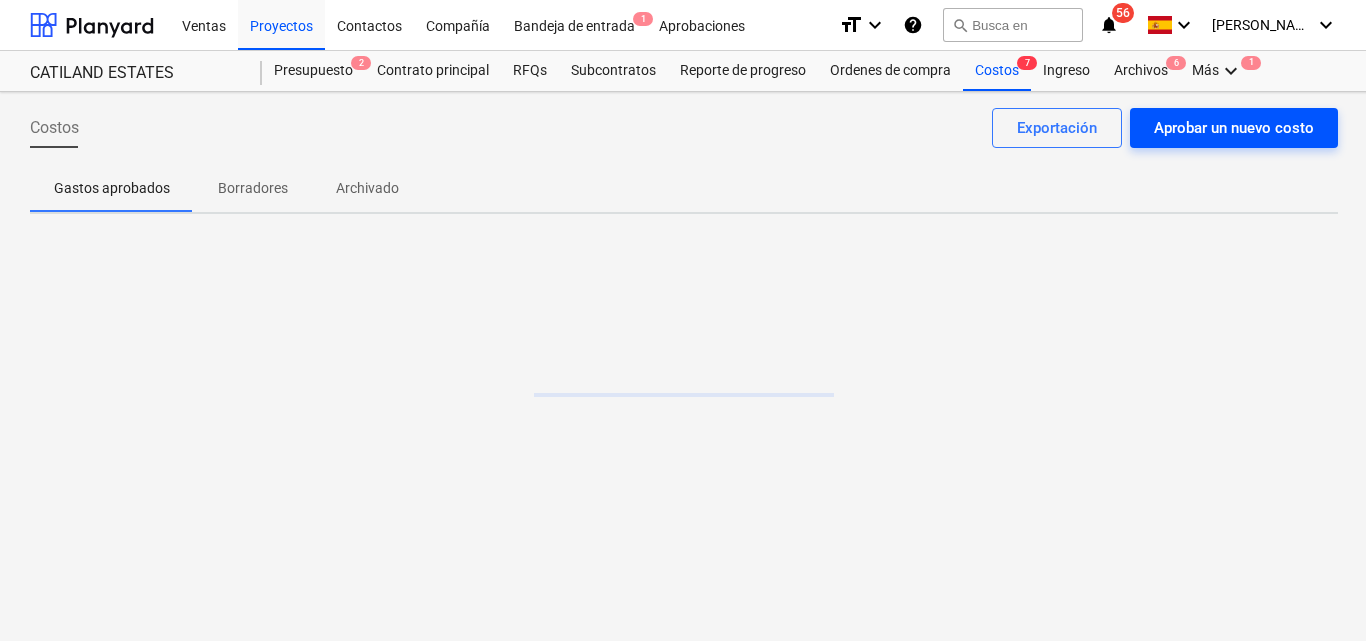 click on "Aprobar un nuevo costo" at bounding box center (1234, 128) 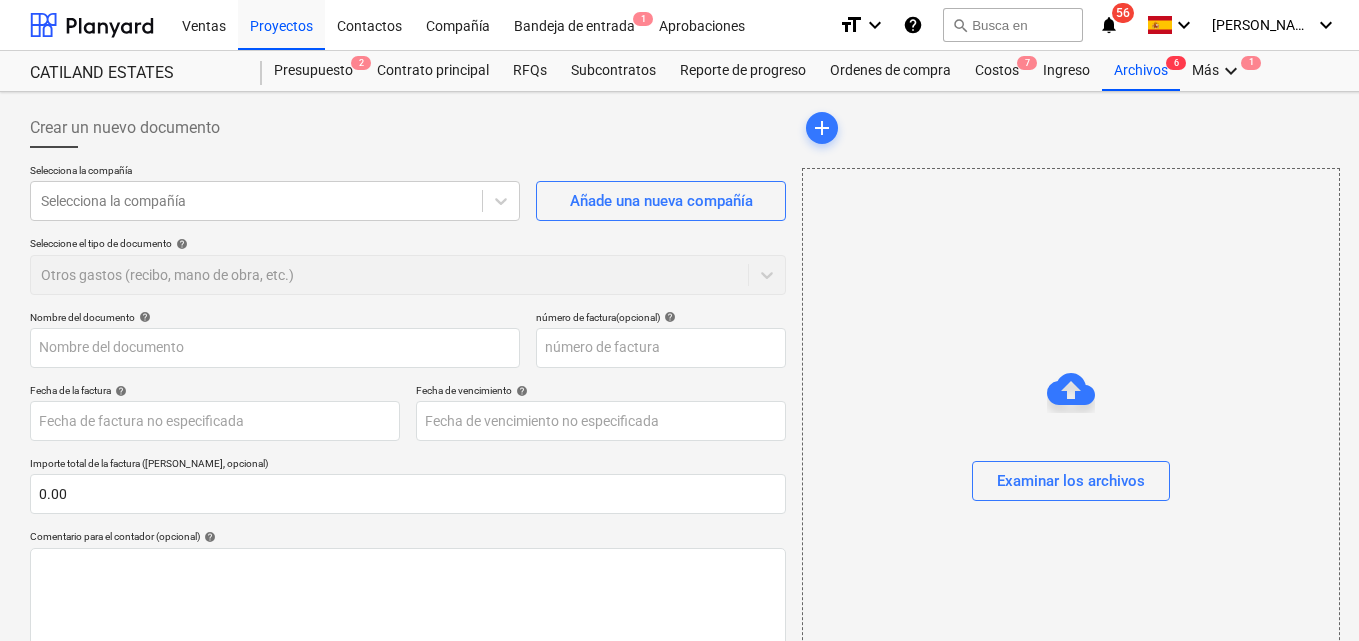 type on "0.00" 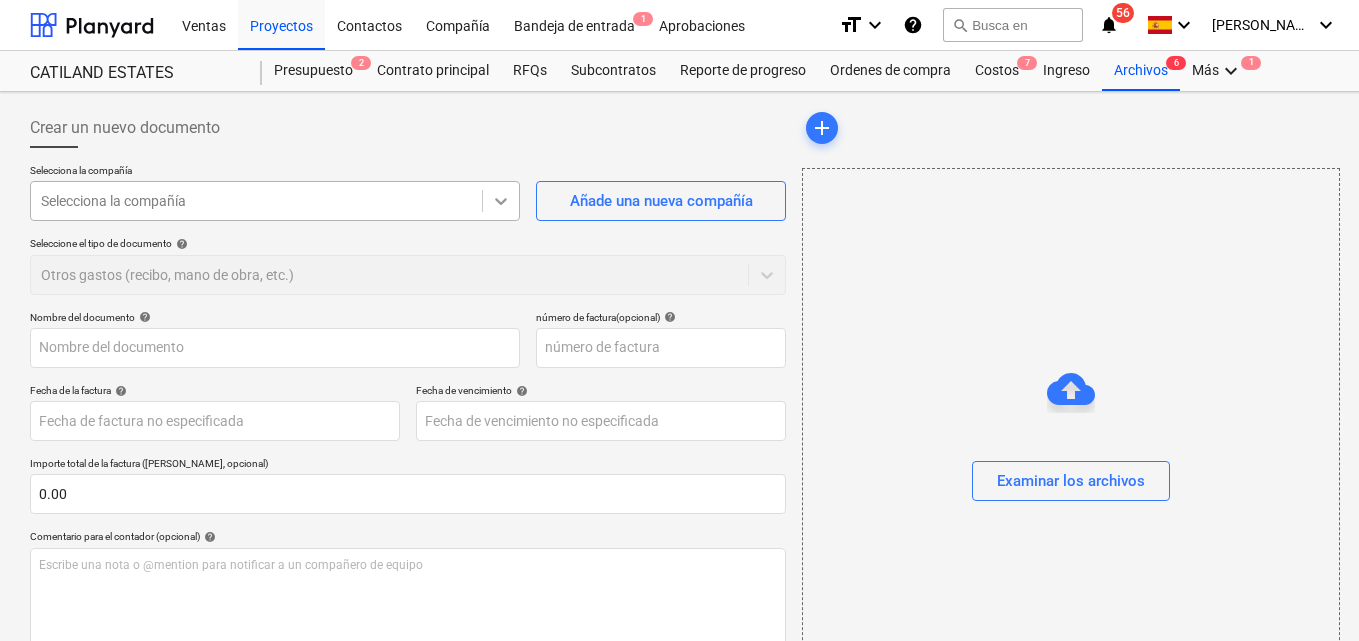 click 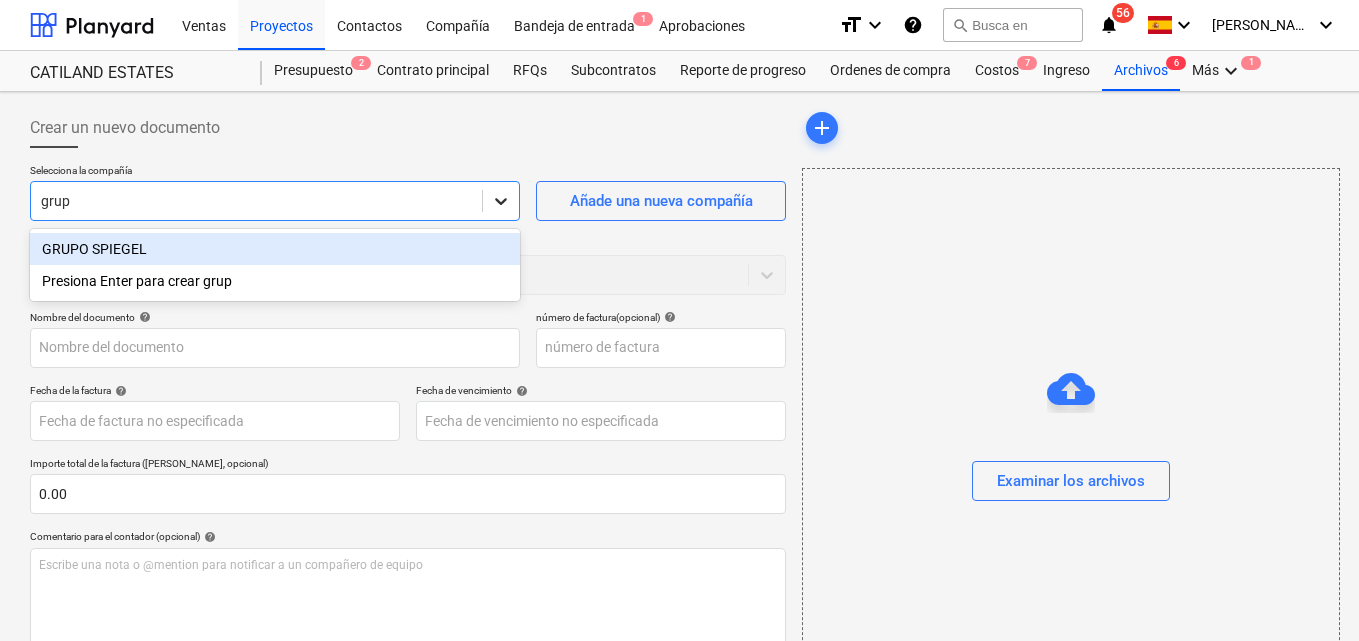 type on "grupo" 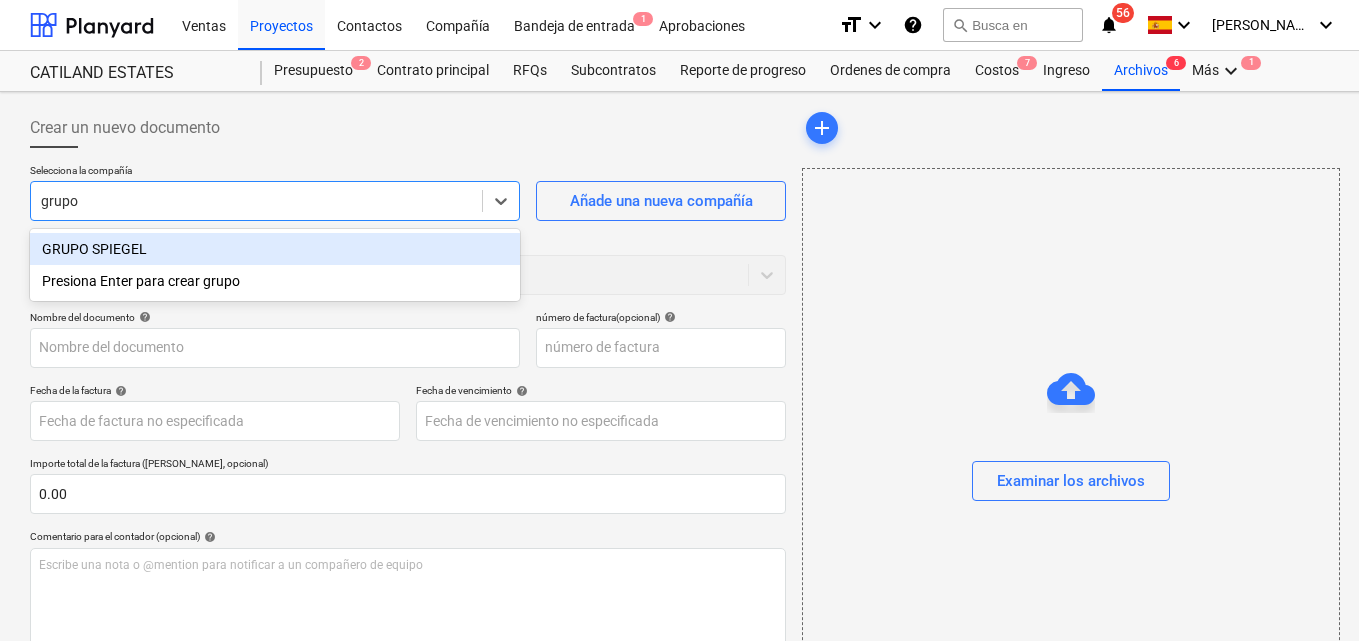 click on "GRUPO SPIEGEL" at bounding box center (275, 249) 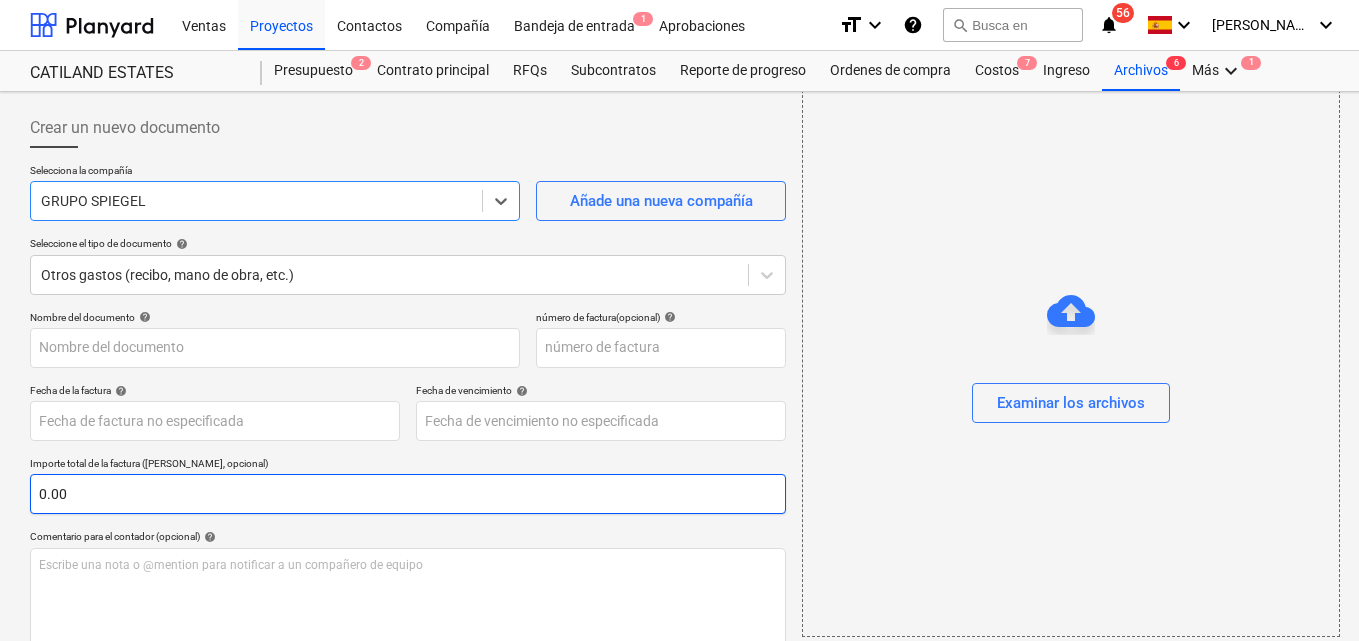 scroll, scrollTop: 100, scrollLeft: 0, axis: vertical 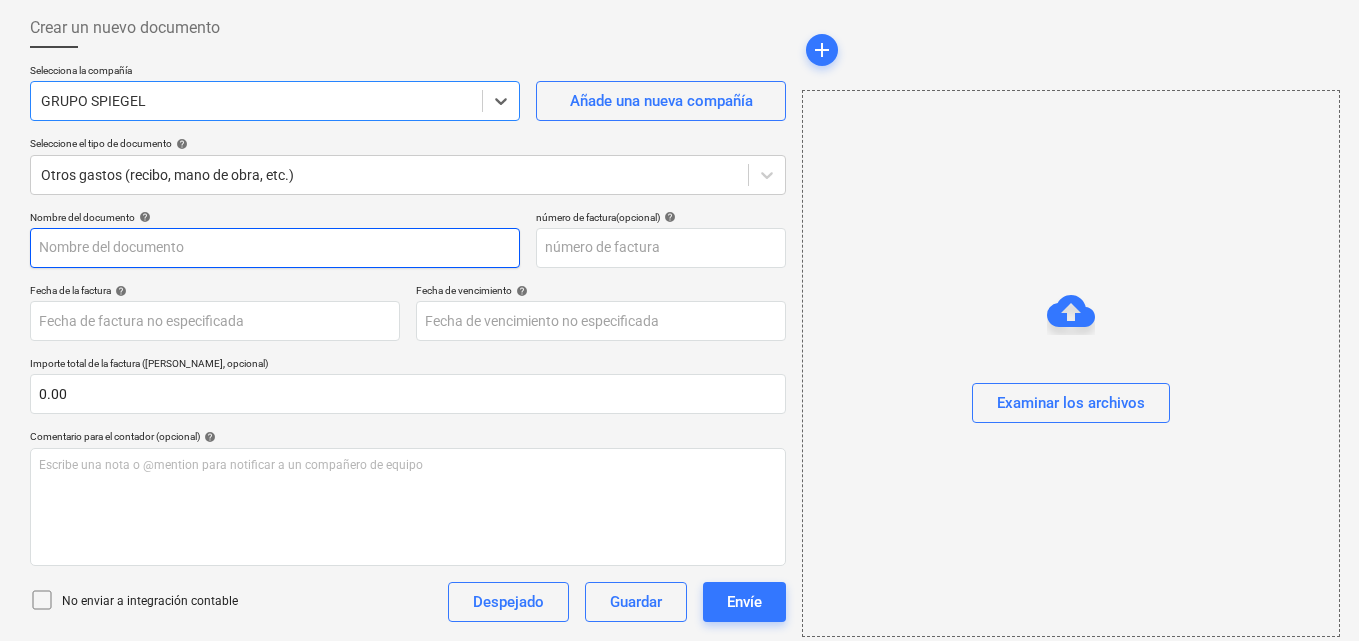 click at bounding box center [275, 248] 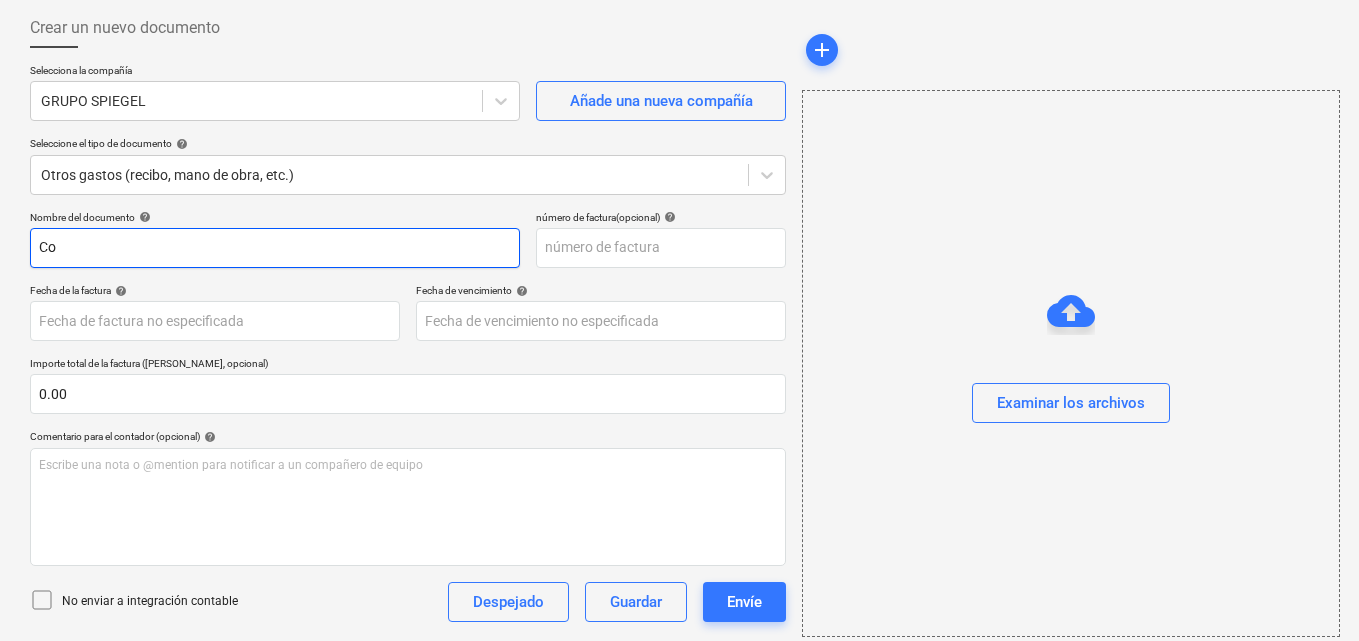 type on "C" 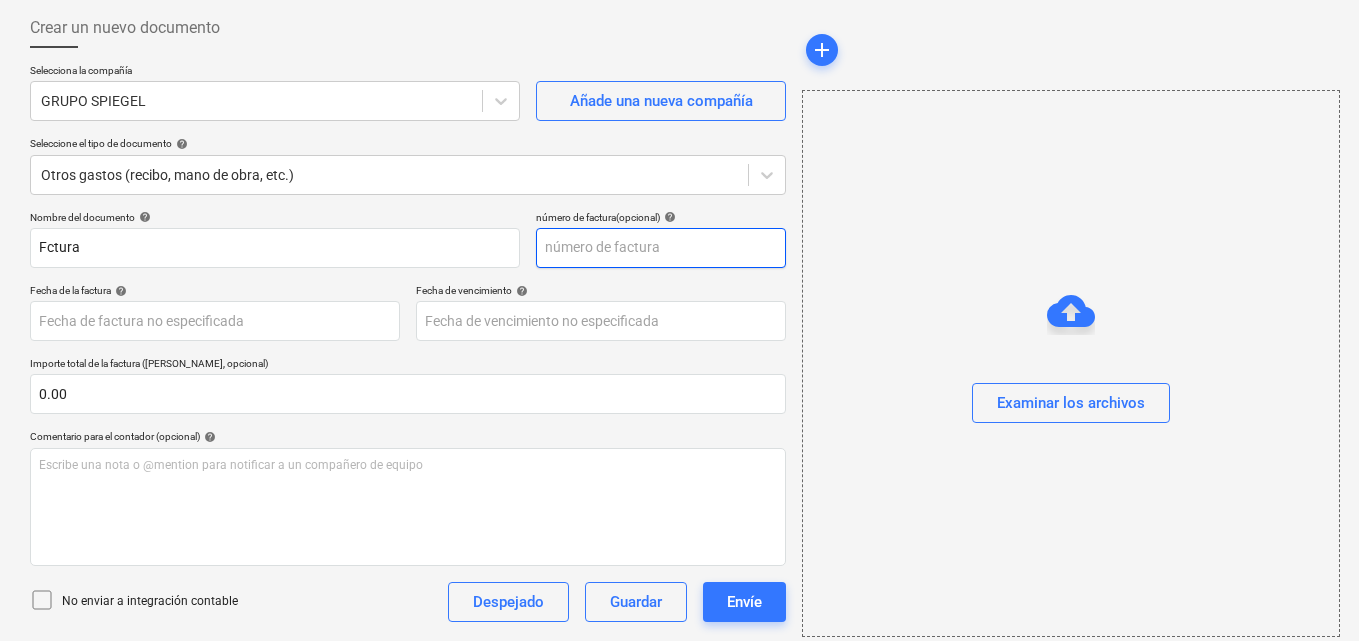 click at bounding box center (661, 248) 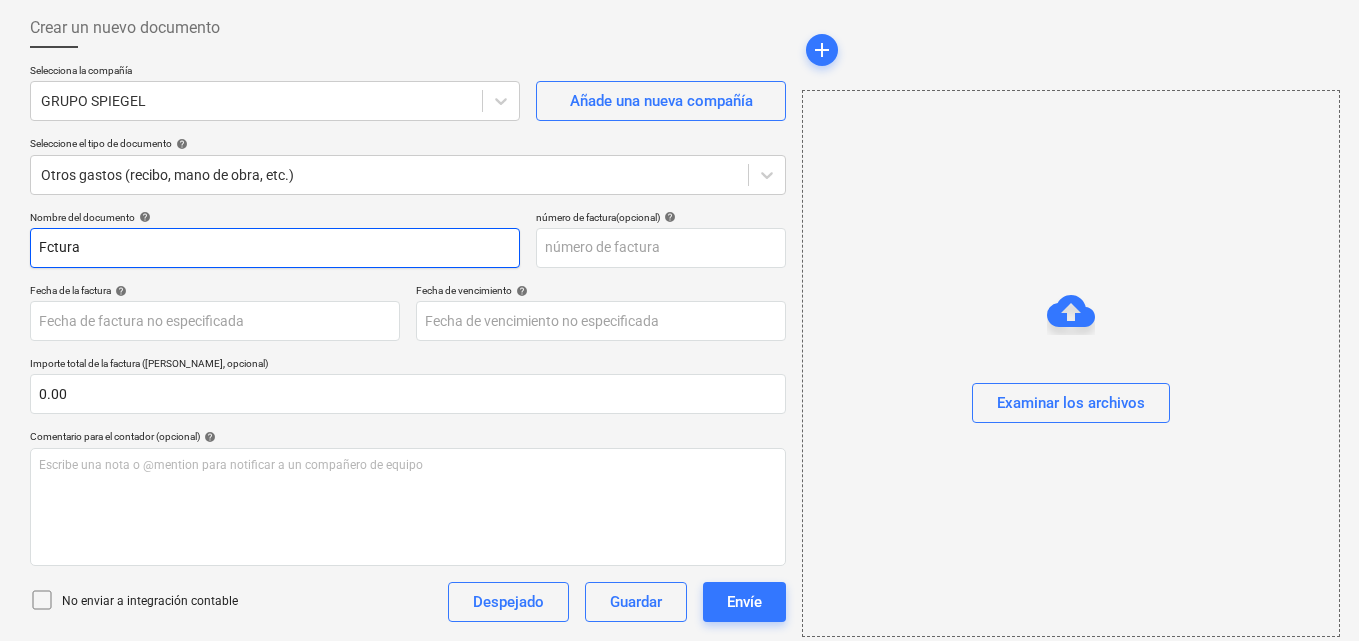 click on "Fctura" at bounding box center (275, 248) 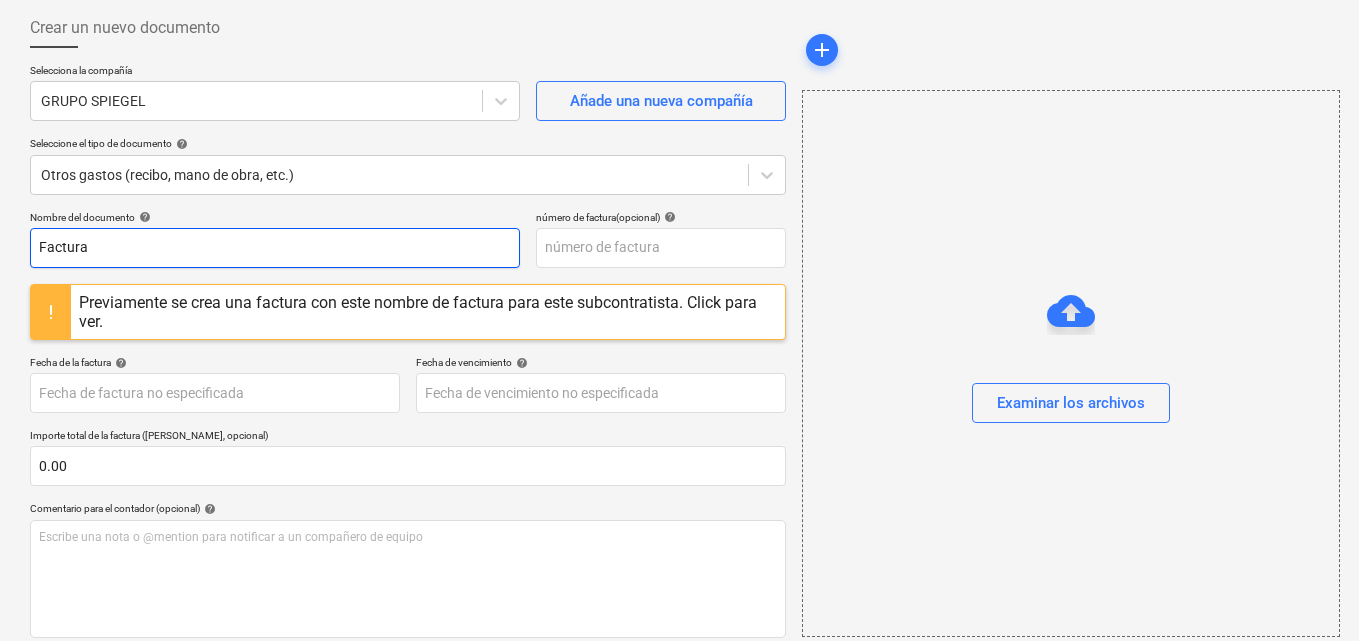 click on "Factura" at bounding box center [275, 248] 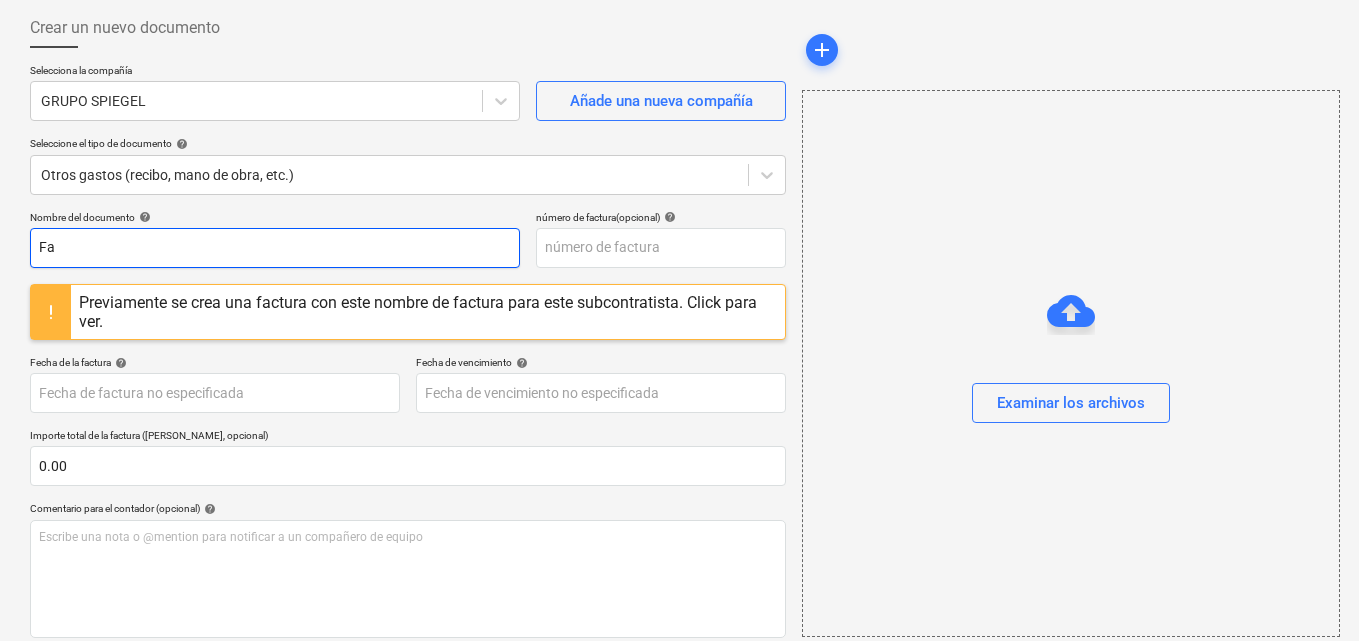 type on "F" 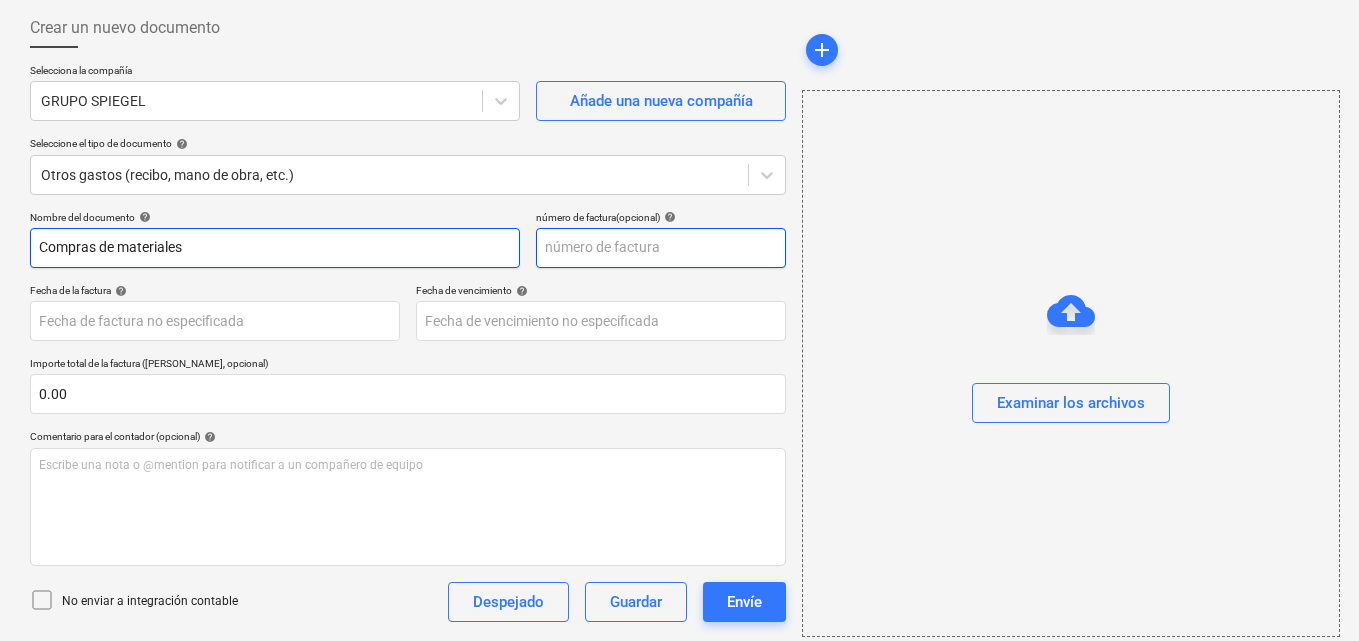 type on "Compras de materiales" 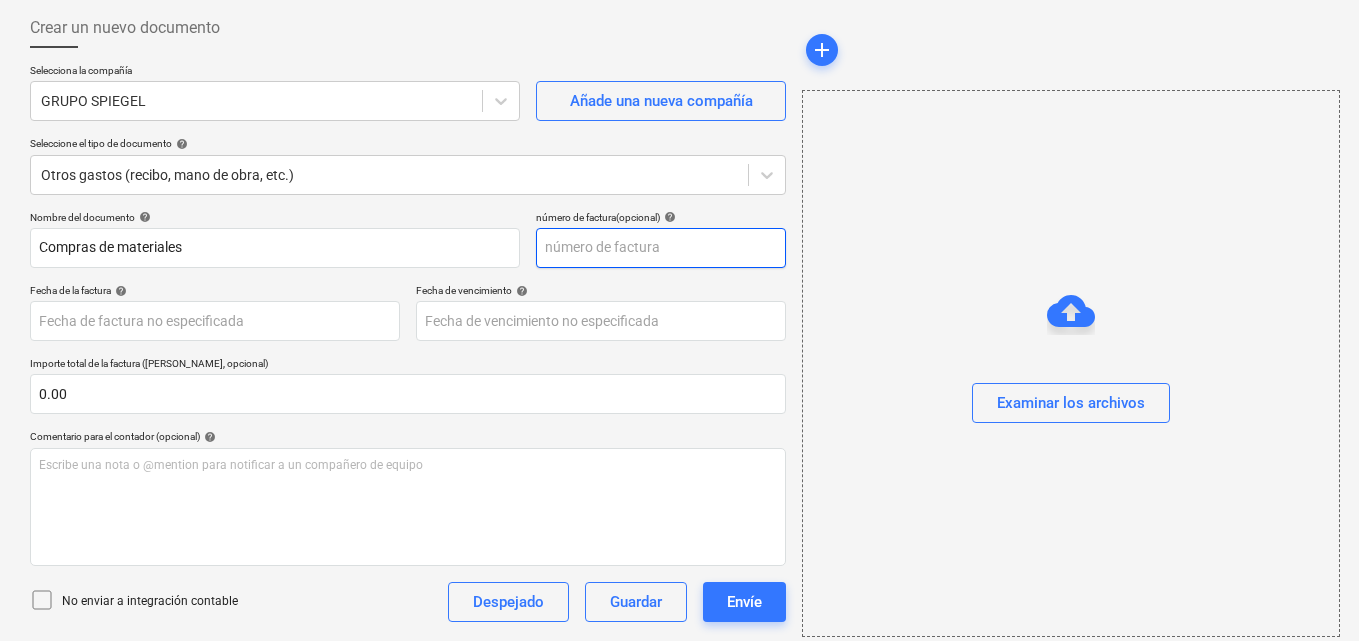 click at bounding box center (661, 248) 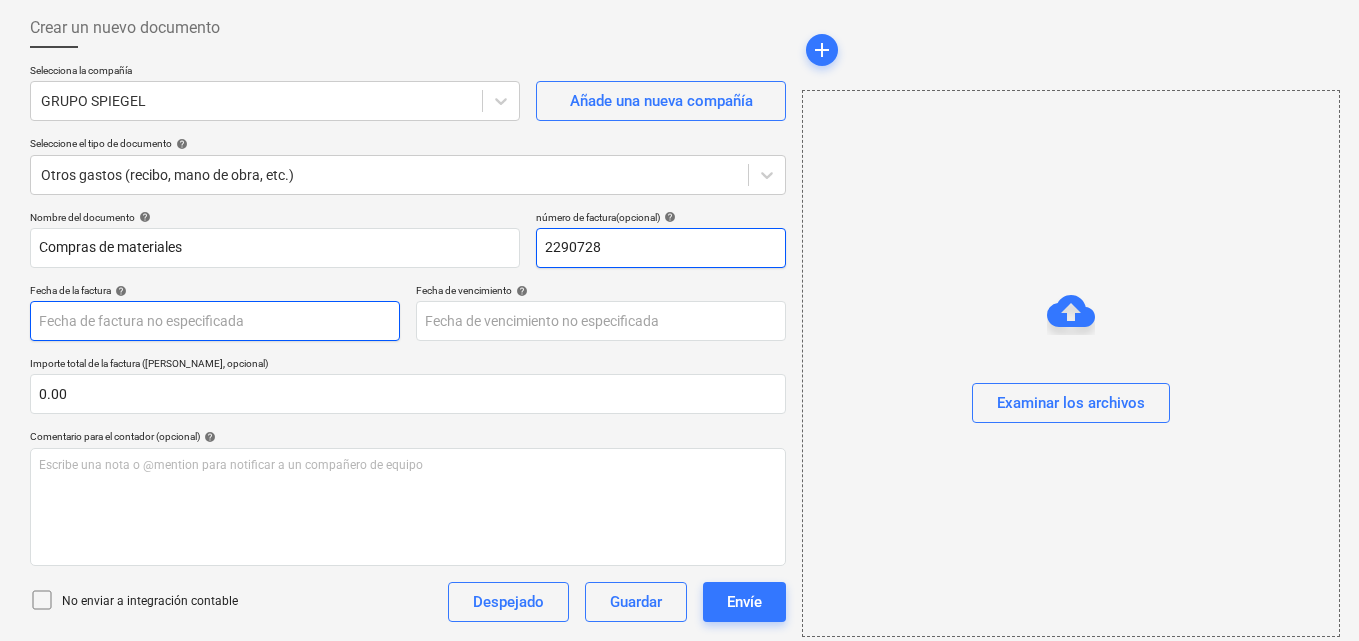 type on "2290728" 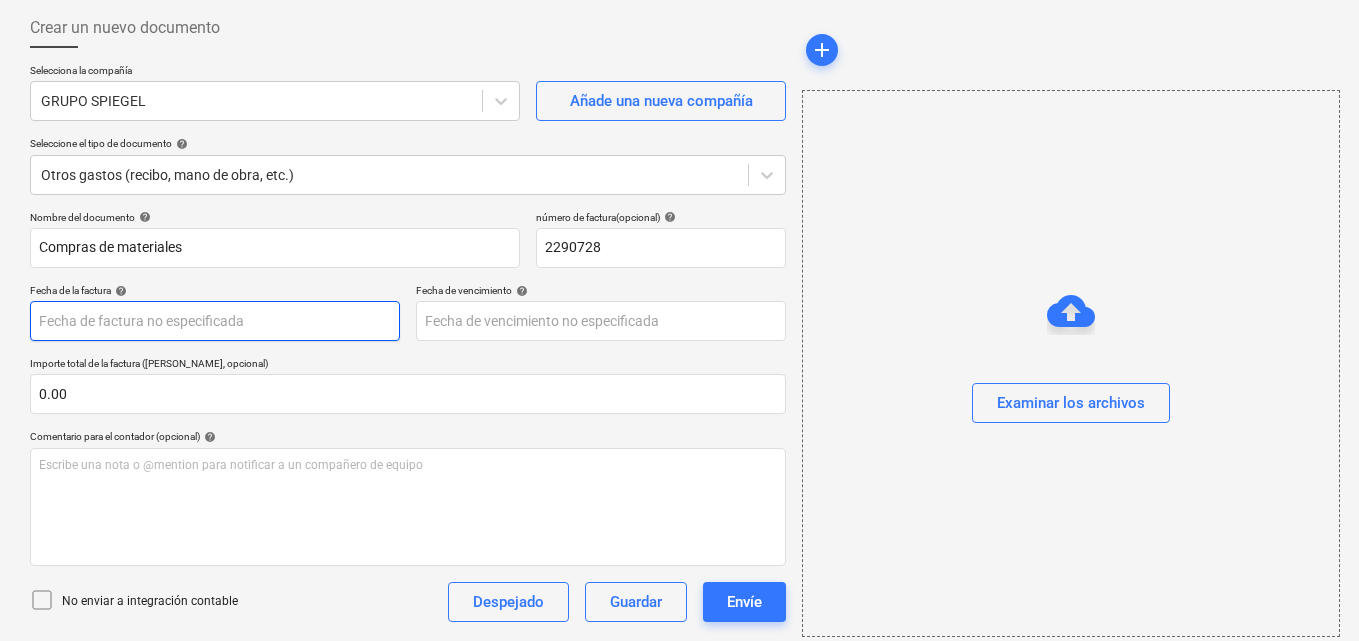 click on "Ventas Proyectos Contactos Compañía Bandeja de entrada 1 Aprobaciones format_size keyboard_arrow_down help search Busca en notifications 56 keyboard_arrow_down [PERSON_NAME] keyboard_arrow_down CATILAND ESTATES Presupuesto 2 Contrato principal RFQs Subcontratos Reporte de progreso Ordenes de compra Costos 7 Ingreso Archivos 6 Más keyboard_arrow_down 1 Crear un nuevo documento Selecciona la compañía GRUPO [PERSON_NAME]   Añade una nueva compañía Seleccione el tipo de documento help Otros gastos (recibo, mano de obra, etc.) Nombre del documento help Compras de materiales número de factura  (opcional) help 2290728 Fecha de la factura help Press the down arrow key to interact with the calendar and
select a date. Press the question mark key to get the keyboard shortcuts for changing dates. Fecha de vencimiento help Press the down arrow key to interact with the calendar and
select a date. Press the question mark key to get the keyboard shortcuts for changing dates. 0.00 help ﻿ Despejado Guardar Envíe" at bounding box center [679, 220] 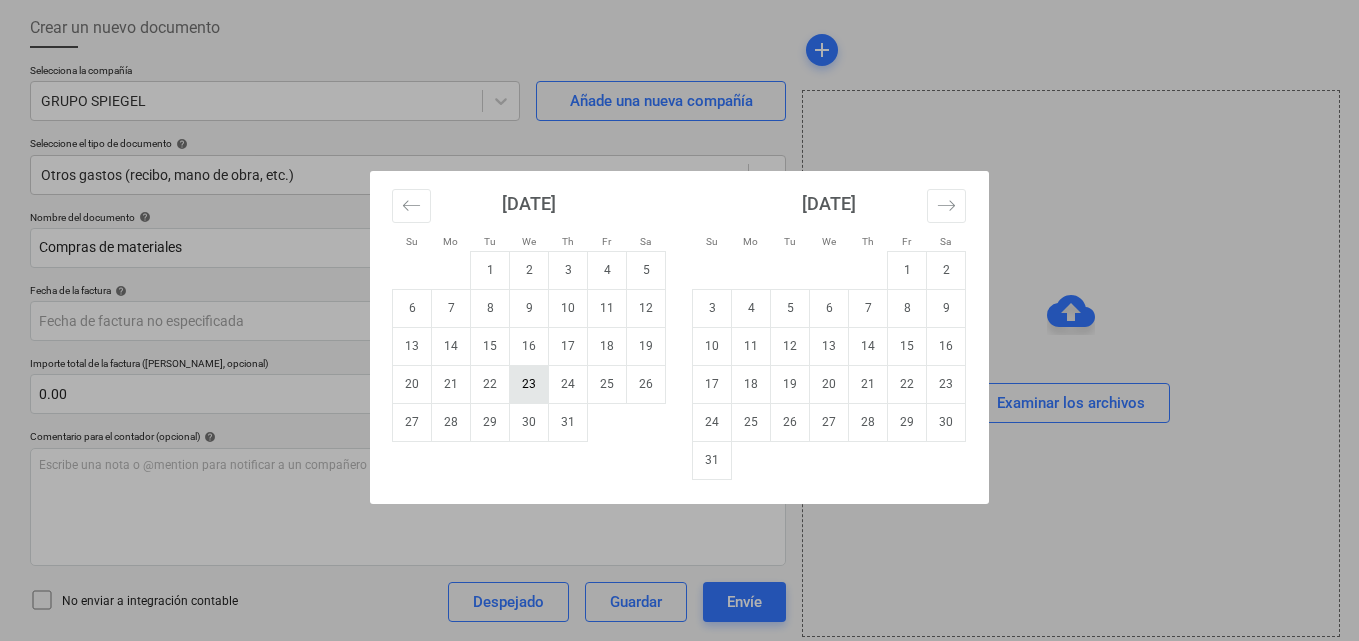 click on "23" at bounding box center [529, 384] 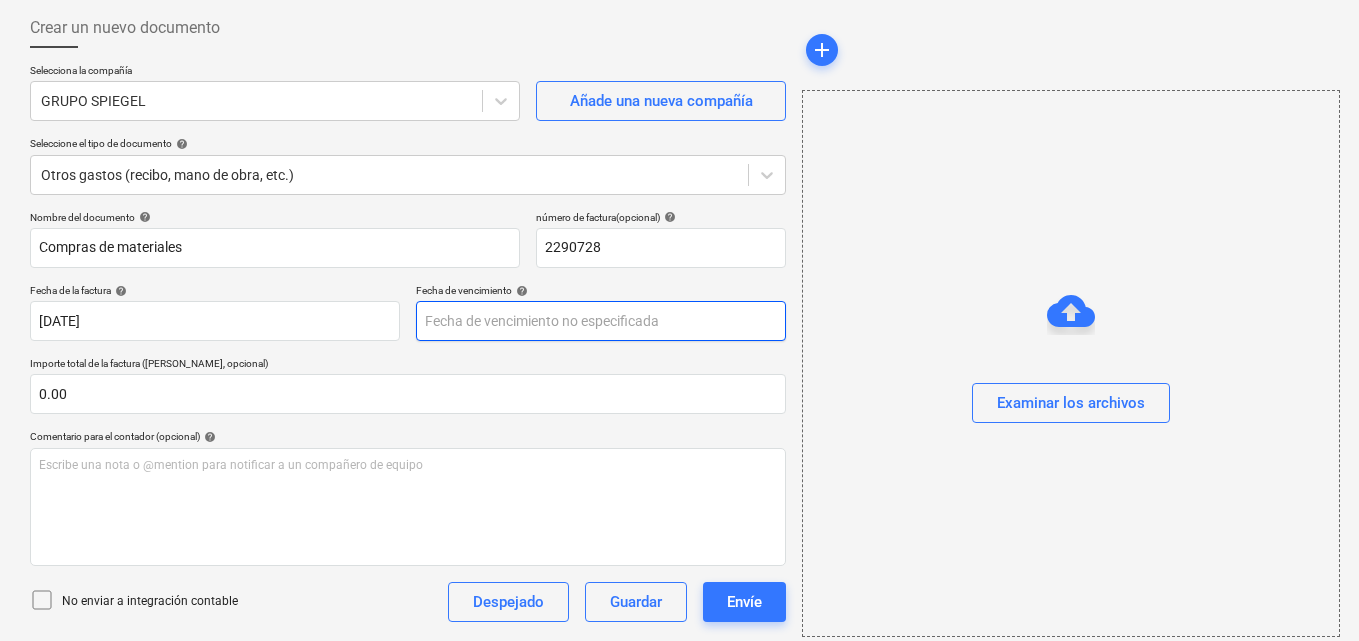 click on "Ventas Proyectos Contactos Compañía Bandeja de entrada 1 Aprobaciones format_size keyboard_arrow_down help search Busca en notifications 56 keyboard_arrow_down [PERSON_NAME] keyboard_arrow_down CATILAND ESTATES Presupuesto 2 Contrato principal RFQs Subcontratos Reporte de progreso Ordenes de compra Costos 7 Ingreso Archivos 6 Más keyboard_arrow_down 1 Crear un nuevo documento Selecciona la compañía GRUPO [PERSON_NAME]   Añade una nueva compañía Seleccione el tipo de documento help Otros gastos (recibo, mano de obra, etc.) Nombre del documento help Compras de materiales número de factura  (opcional) help 2290728 Fecha de la factura help [DATE] 23.07.2025 Press the down arrow key to interact with the calendar and
select a date. Press the question mark key to get the keyboard shortcuts for changing dates. Fecha de vencimiento help Press the down arrow key to interact with the calendar and
select a date. Press the question mark key to get the keyboard shortcuts for changing dates. 0.00 help ﻿ add" at bounding box center (679, 220) 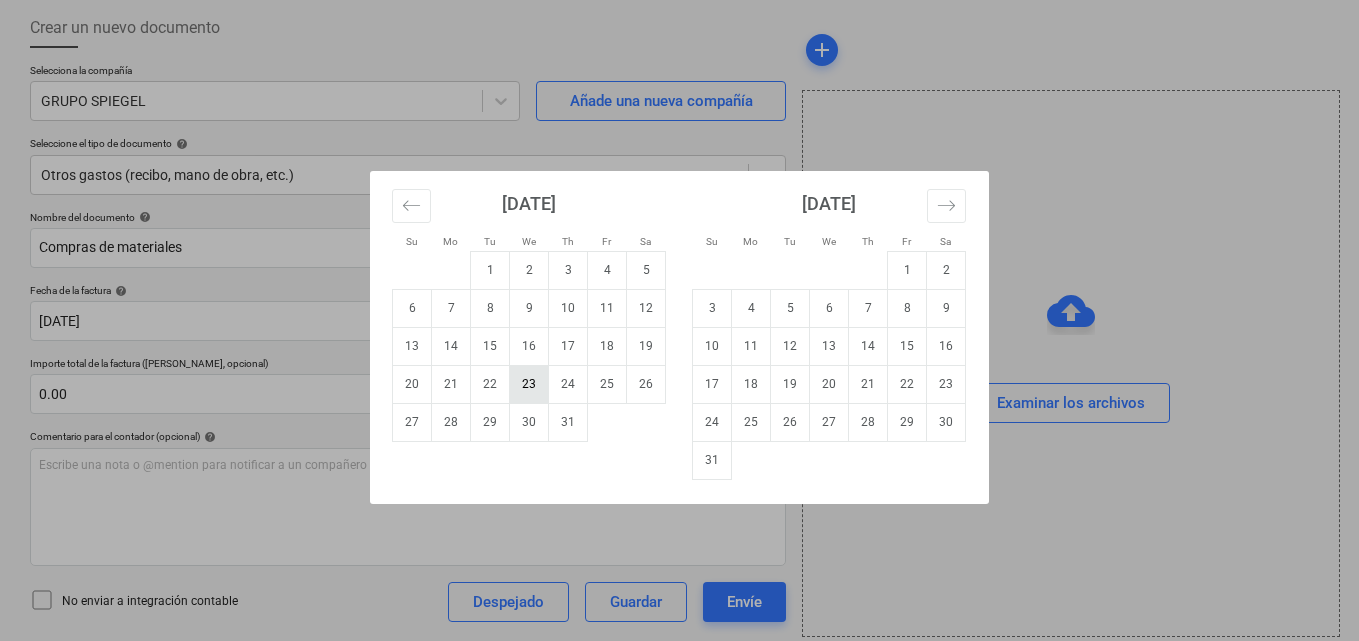 click on "23" at bounding box center [529, 384] 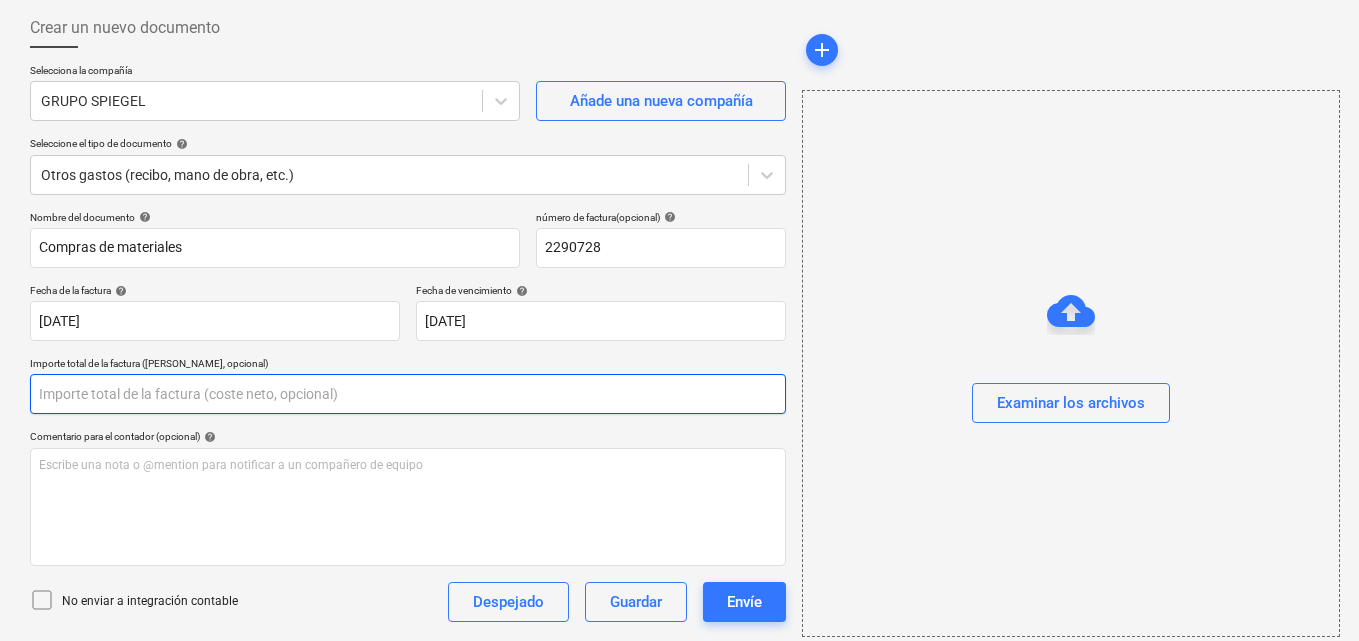 click at bounding box center [408, 394] 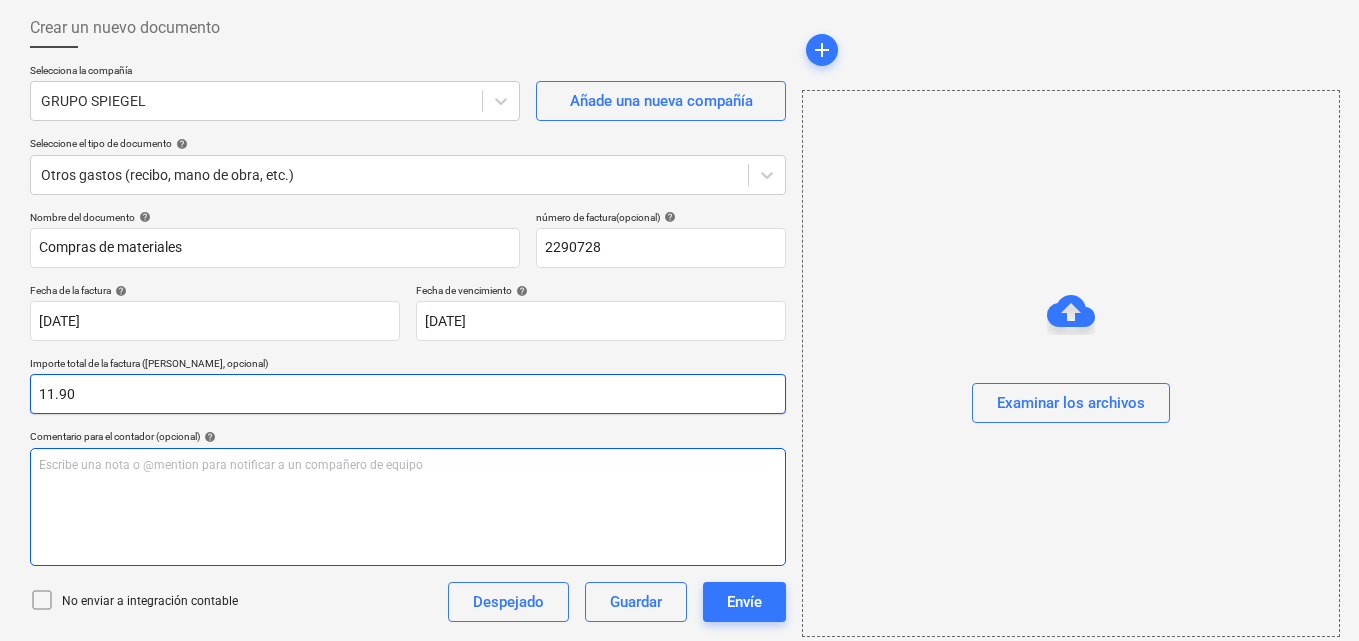 type on "11.90" 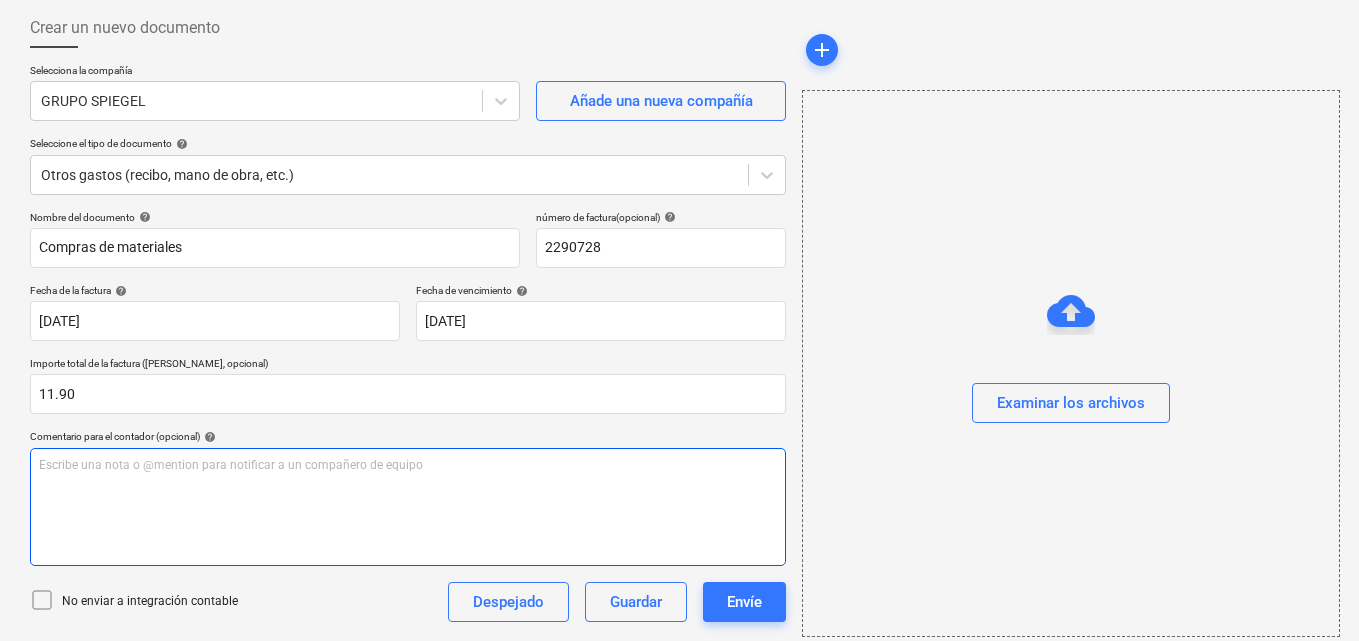 click on "Escribe una nota o @mention para notificar a un compañero de equipo ﻿" at bounding box center (408, 465) 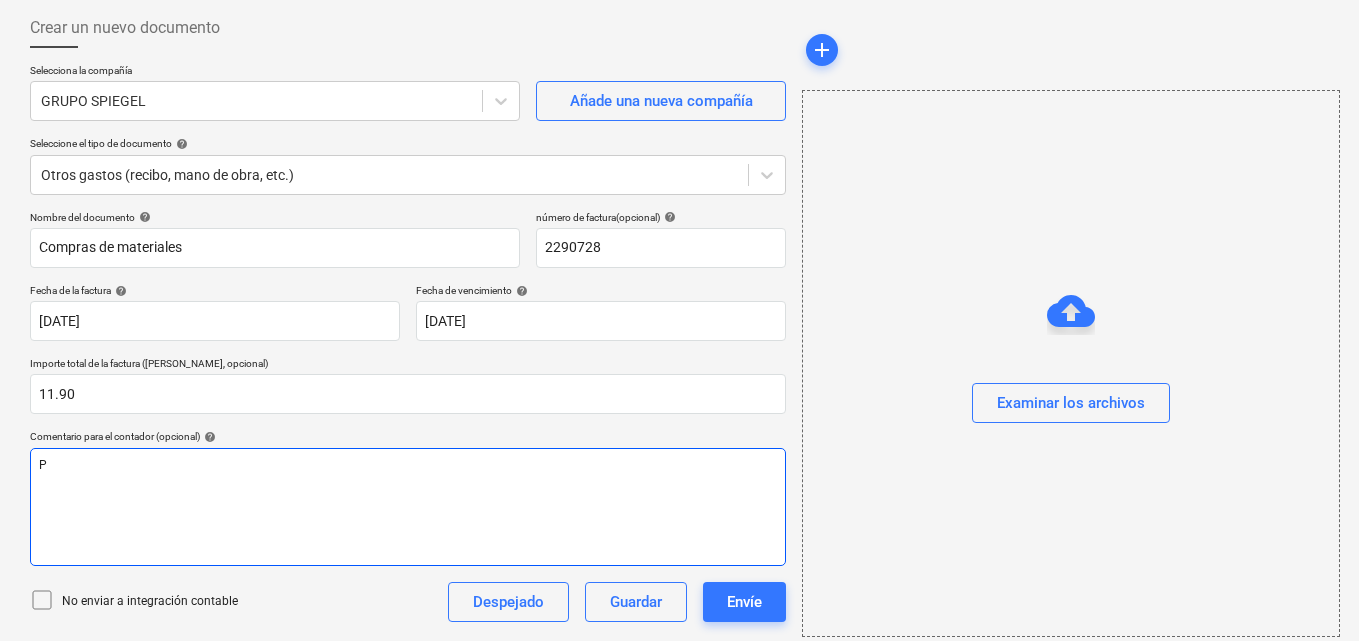type 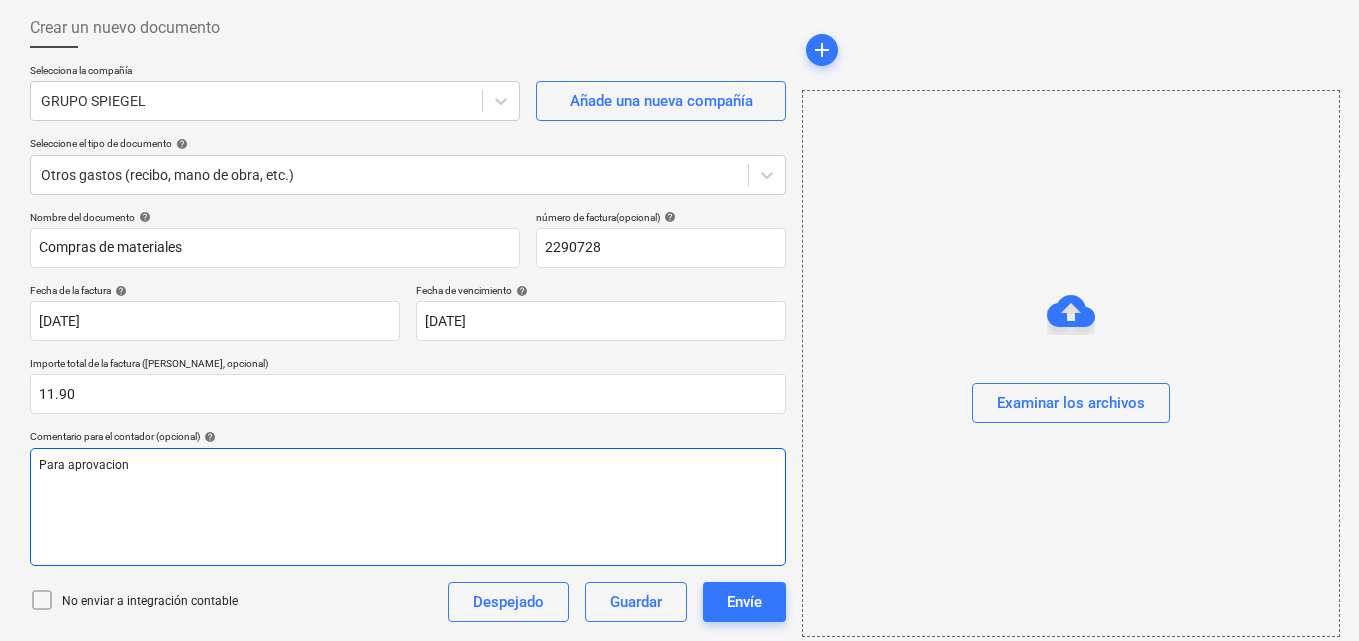 click on "Para aprovacion" at bounding box center (84, 465) 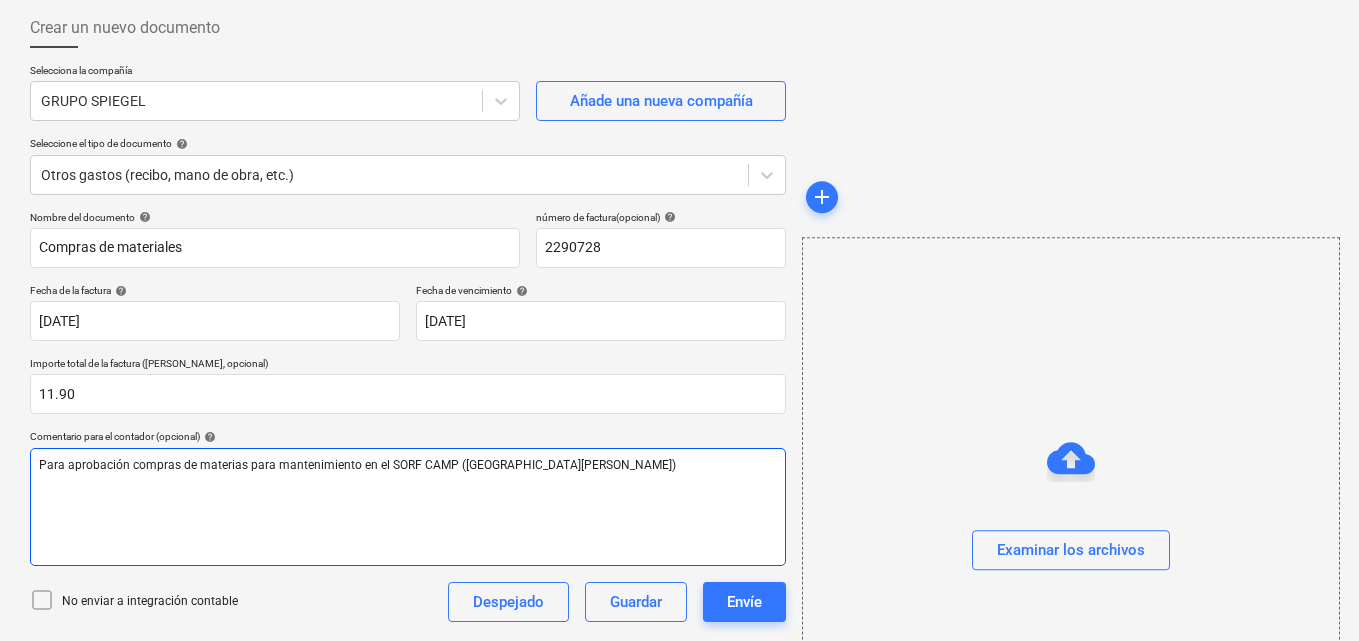 scroll, scrollTop: 259, scrollLeft: 0, axis: vertical 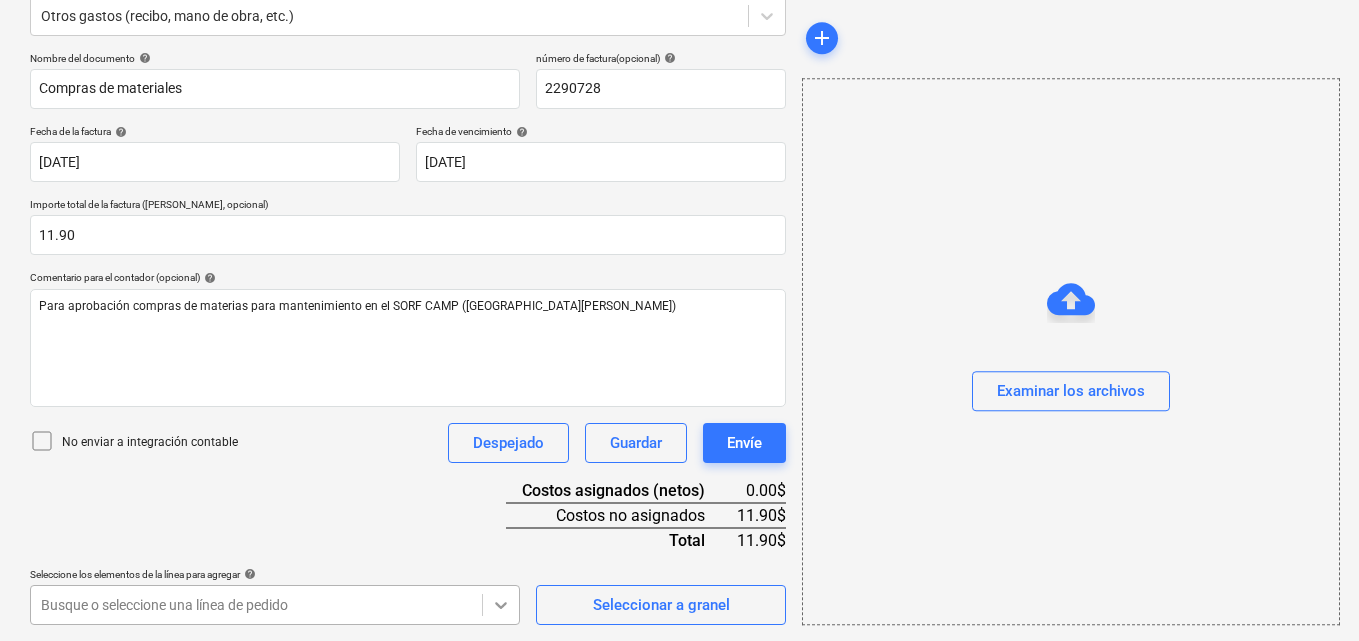 click on "Ventas Proyectos Contactos Compañía Bandeja de entrada 1 Aprobaciones format_size keyboard_arrow_down help search Busca en notifications 56 keyboard_arrow_down [PERSON_NAME] keyboard_arrow_down CATILAND ESTATES Presupuesto 2 Contrato principal RFQs Subcontratos Reporte de progreso Ordenes de compra Costos 7 Ingreso Archivos 6 Más keyboard_arrow_down 1 Crear un nuevo documento Selecciona la compañía GRUPO [PERSON_NAME]   Añade una nueva compañía Seleccione el tipo de documento help Otros gastos (recibo, mano de obra, etc.) Nombre del documento help Compras de materiales número de factura  (opcional) help 2290728 Fecha de la factura help [DATE] 23.07.2025 Press the down arrow key to interact with the calendar and
select a date. Press the question mark key to get the keyboard shortcuts for changing dates. Fecha de vencimiento help [DATE] 23.07.2025 Importe total de la factura (coste neto, opcional) 11.90 Comentario para el contador (opcional) help No enviar a integración contable Despejado add" at bounding box center (679, 61) 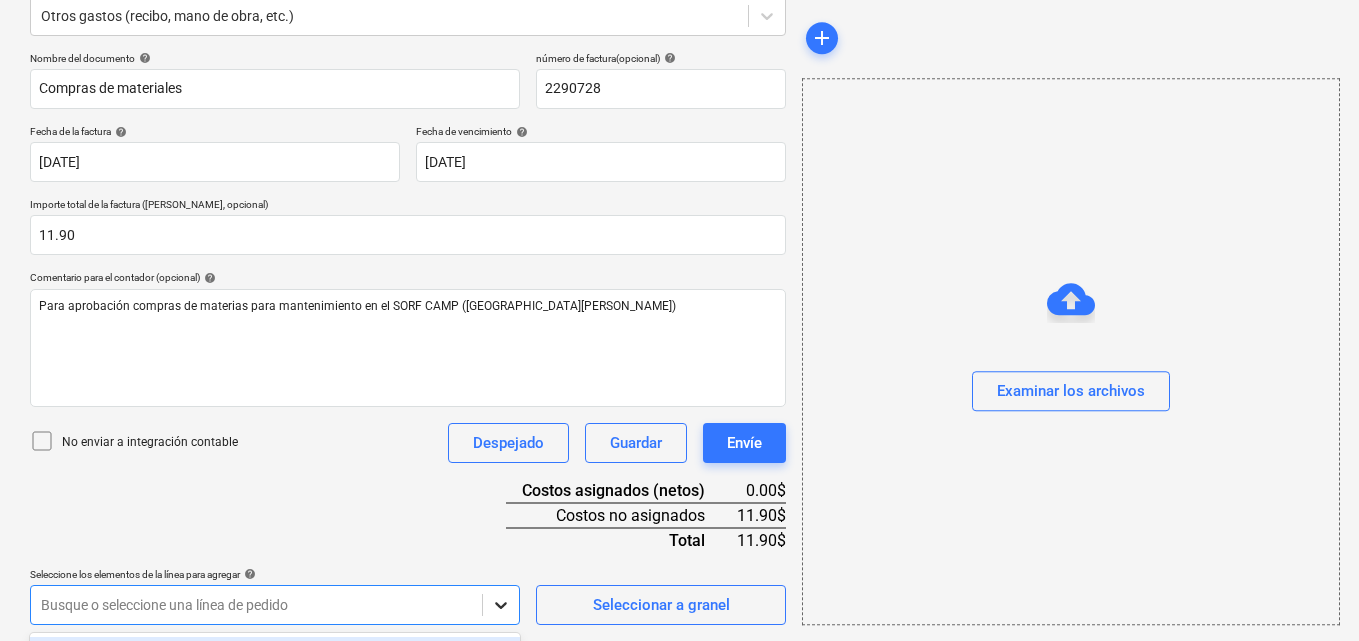 scroll, scrollTop: 555, scrollLeft: 0, axis: vertical 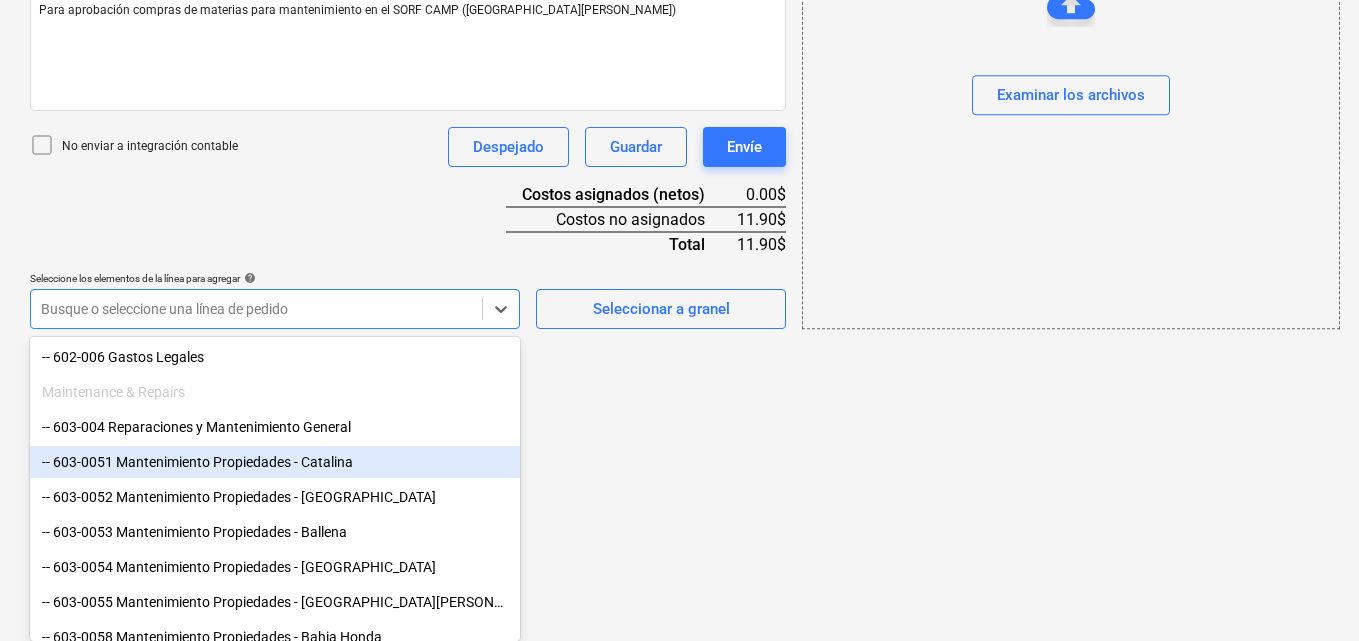 click on "--  603-0051 Mantenimiento Propiedades - Catalina" at bounding box center [275, 462] 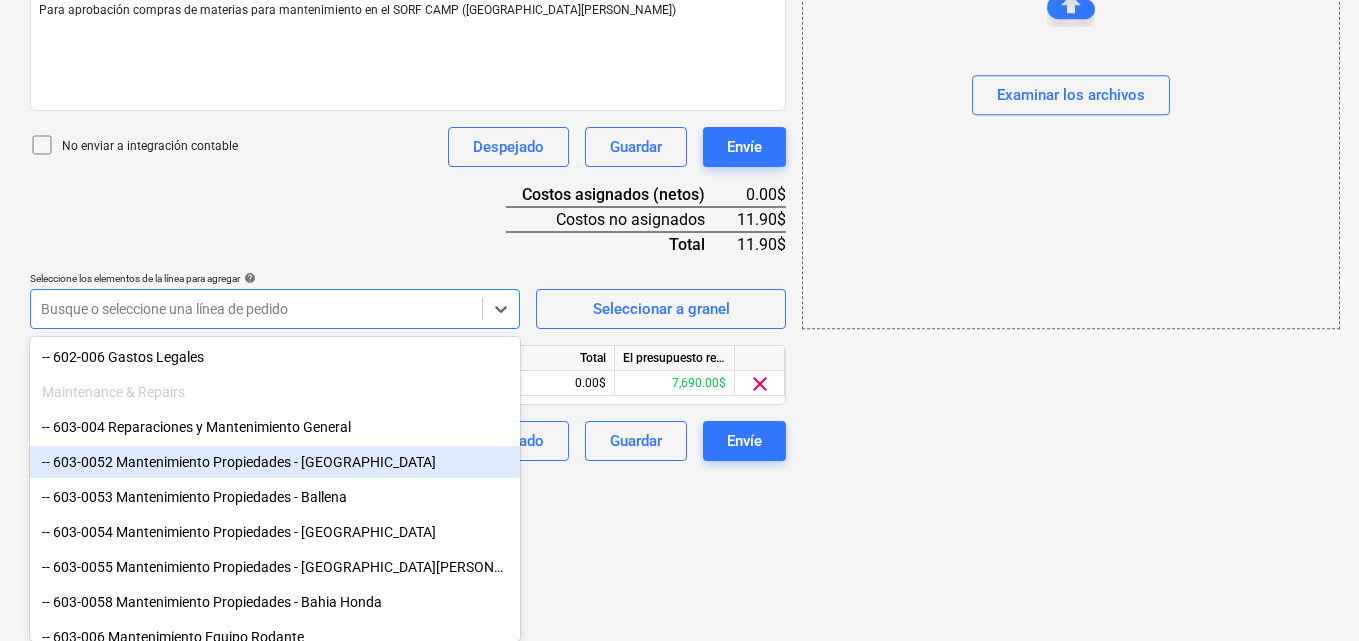 click on "Ventas Proyectos Contactos Compañía Bandeja de entrada 1 Aprobaciones format_size keyboard_arrow_down help search Busca en notifications 56 keyboard_arrow_down [PERSON_NAME] keyboard_arrow_down CATILAND ESTATES Presupuesto 2 Contrato principal RFQs Subcontratos Reporte de progreso Ordenes de compra Costos 7 Ingreso Archivos 6 Más keyboard_arrow_down 1 Crear un nuevo documento Selecciona la compañía GRUPO [PERSON_NAME]   Añade una nueva compañía Seleccione el tipo de documento help Otros gastos (recibo, mano de obra, etc.) Nombre del documento help Compras de materiales número de factura  (opcional) help 2290728 Fecha de la factura help [DATE] 23.07.2025 Press the down arrow key to interact with the calendar and
select a date. Press the question mark key to get the keyboard shortcuts for changing dates. Fecha de vencimiento help [DATE] 23.07.2025 Importe total de la factura (coste neto, opcional) 11.90 Comentario para el contador (opcional) help No enviar a integración contable Guardar" at bounding box center [679, -235] 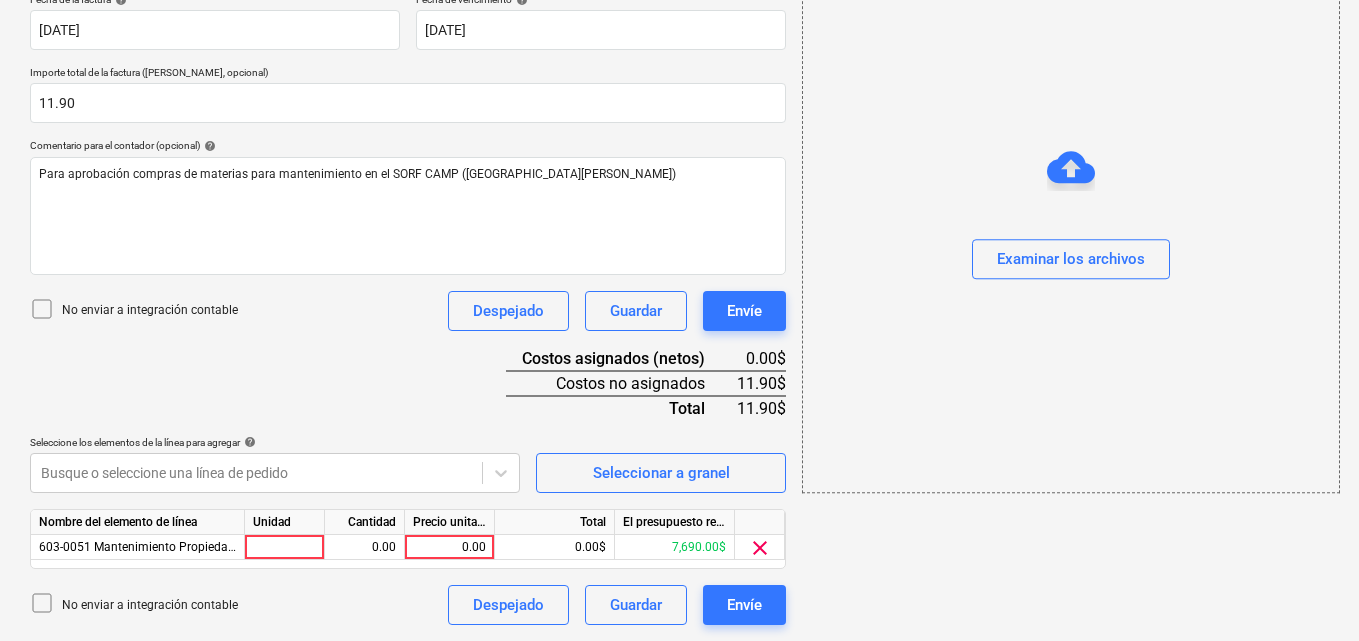 scroll, scrollTop: 391, scrollLeft: 0, axis: vertical 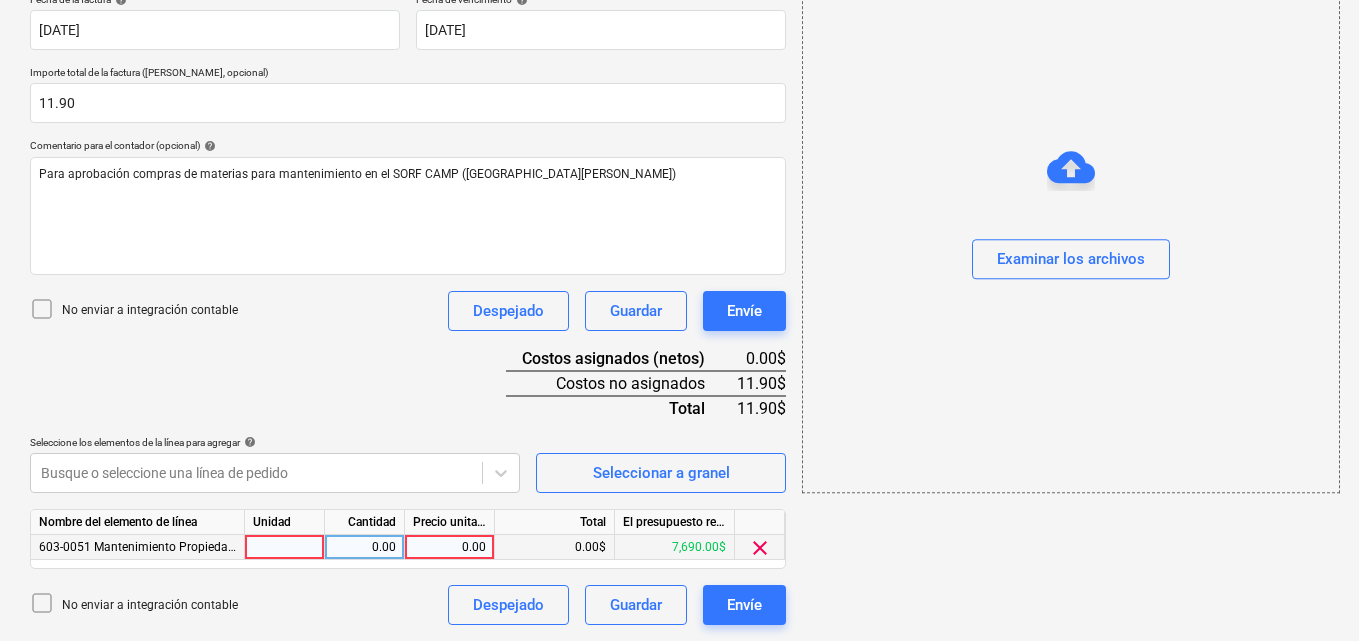 click at bounding box center (285, 547) 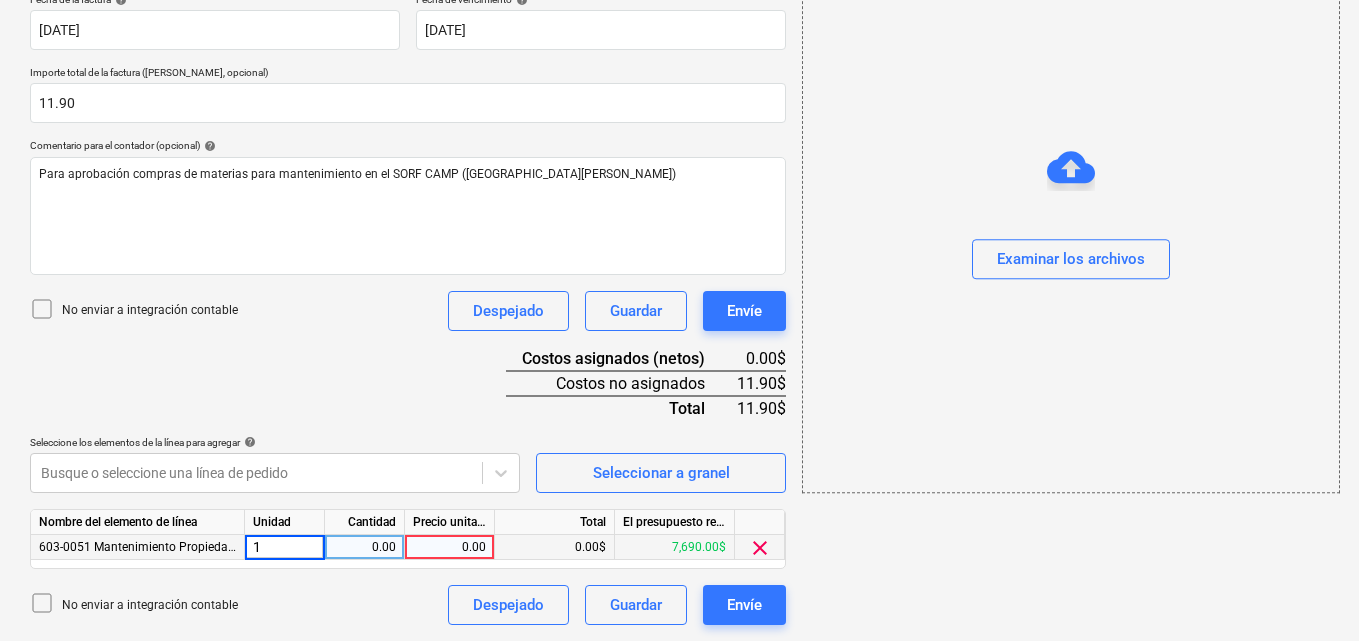 type on "1" 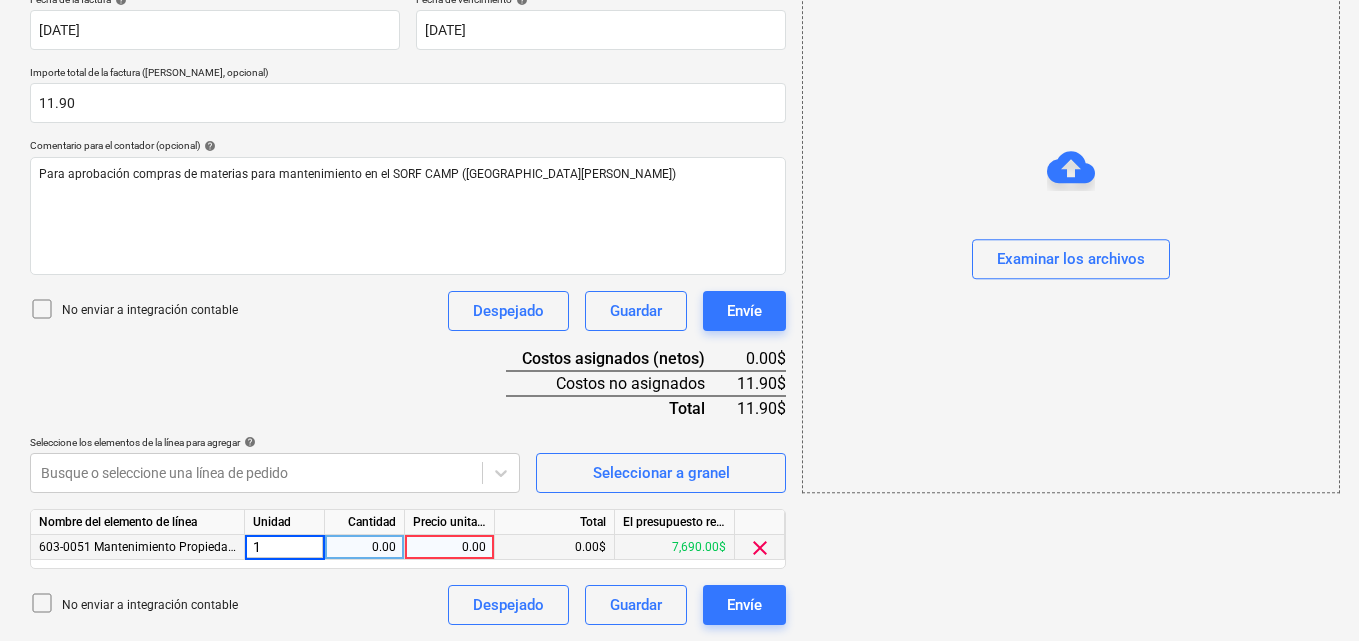 click on "0.00" at bounding box center (364, 547) 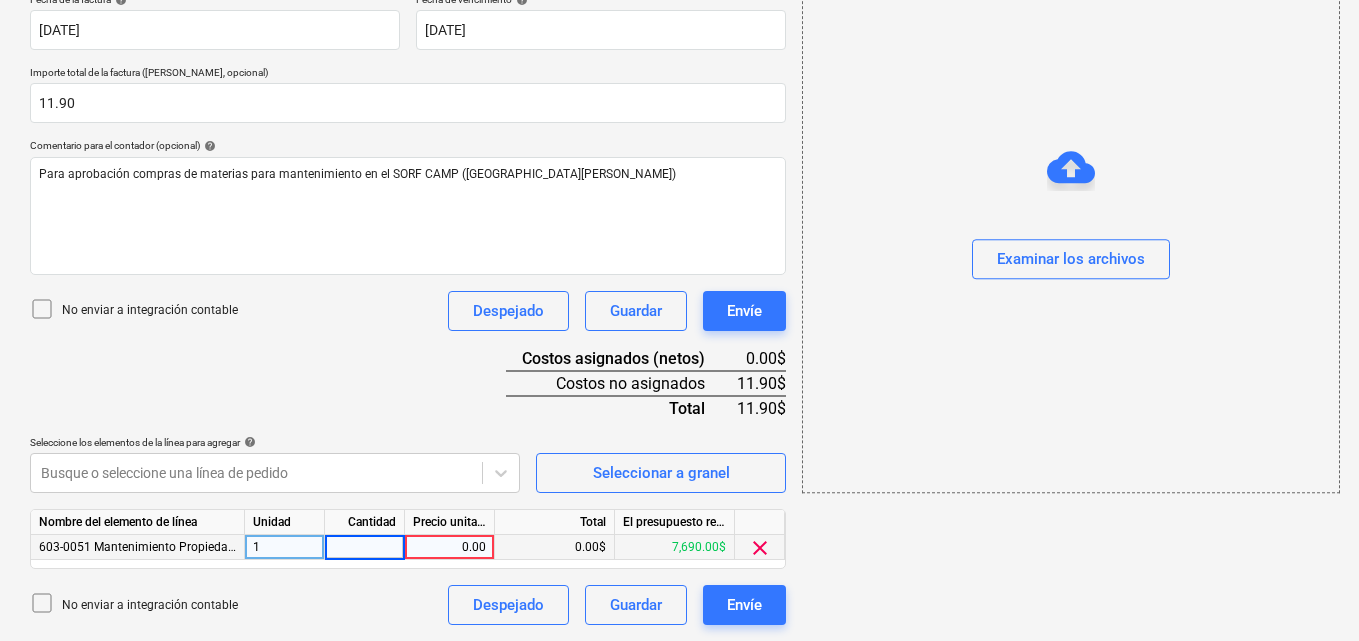 type on "1" 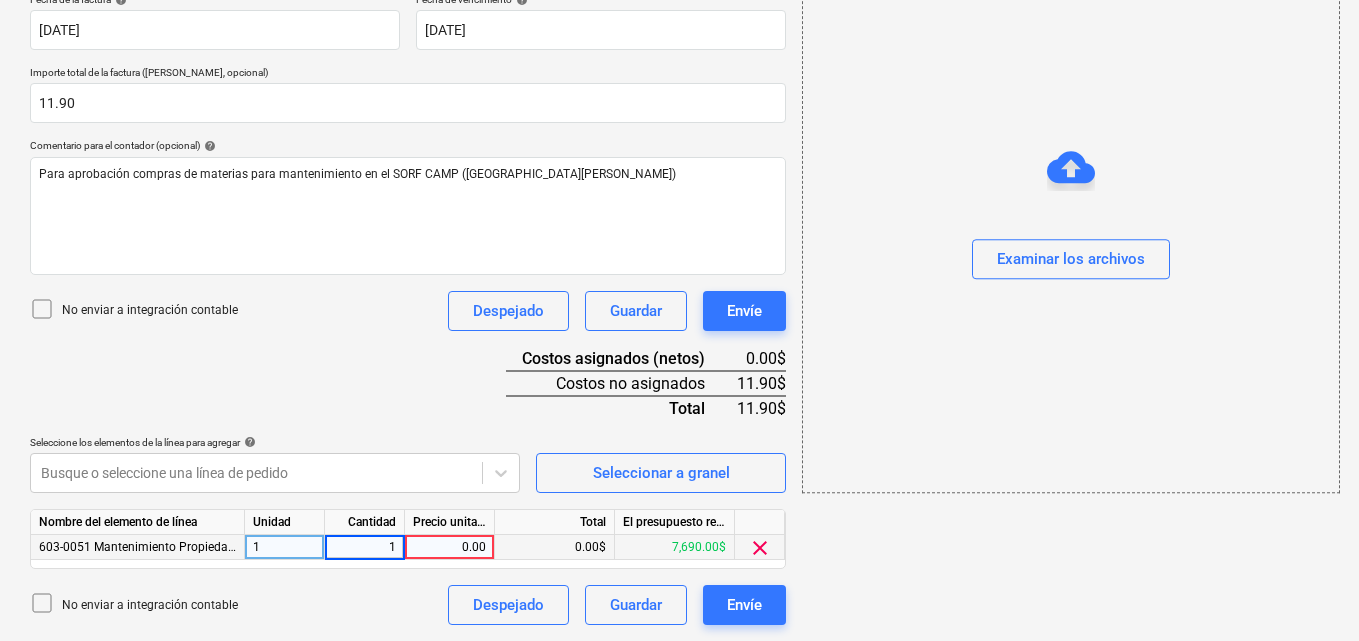 click on "0.00" at bounding box center [449, 547] 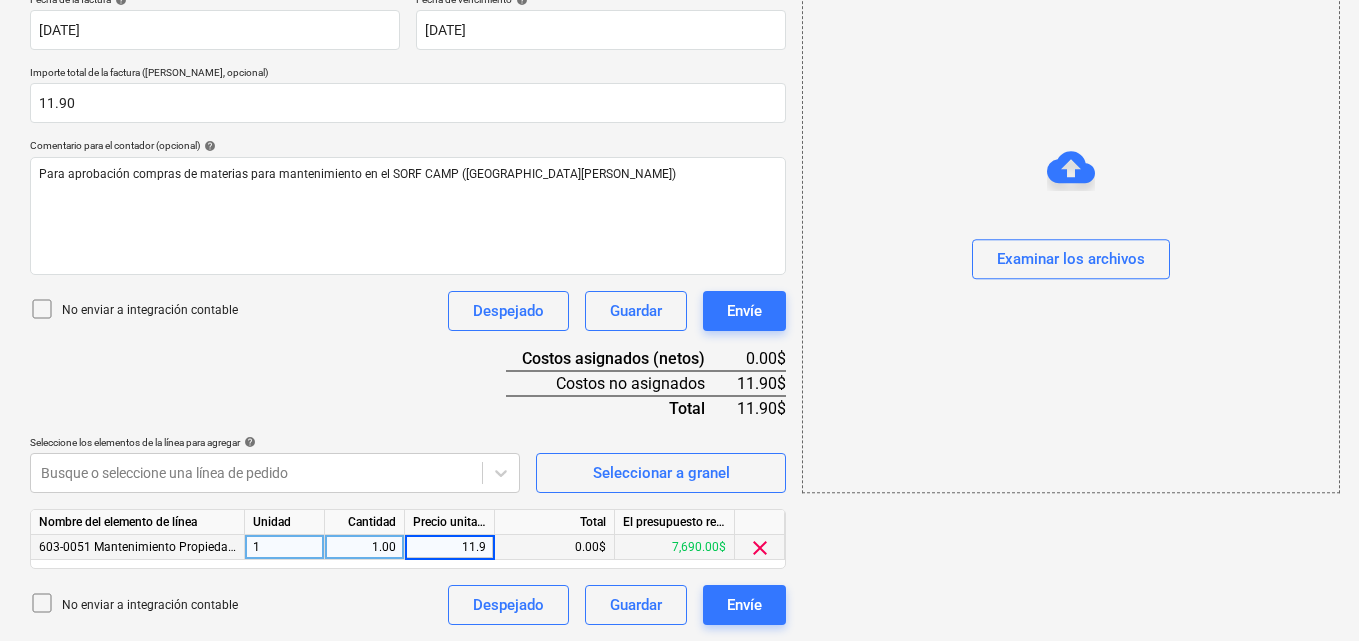 type on "11.90" 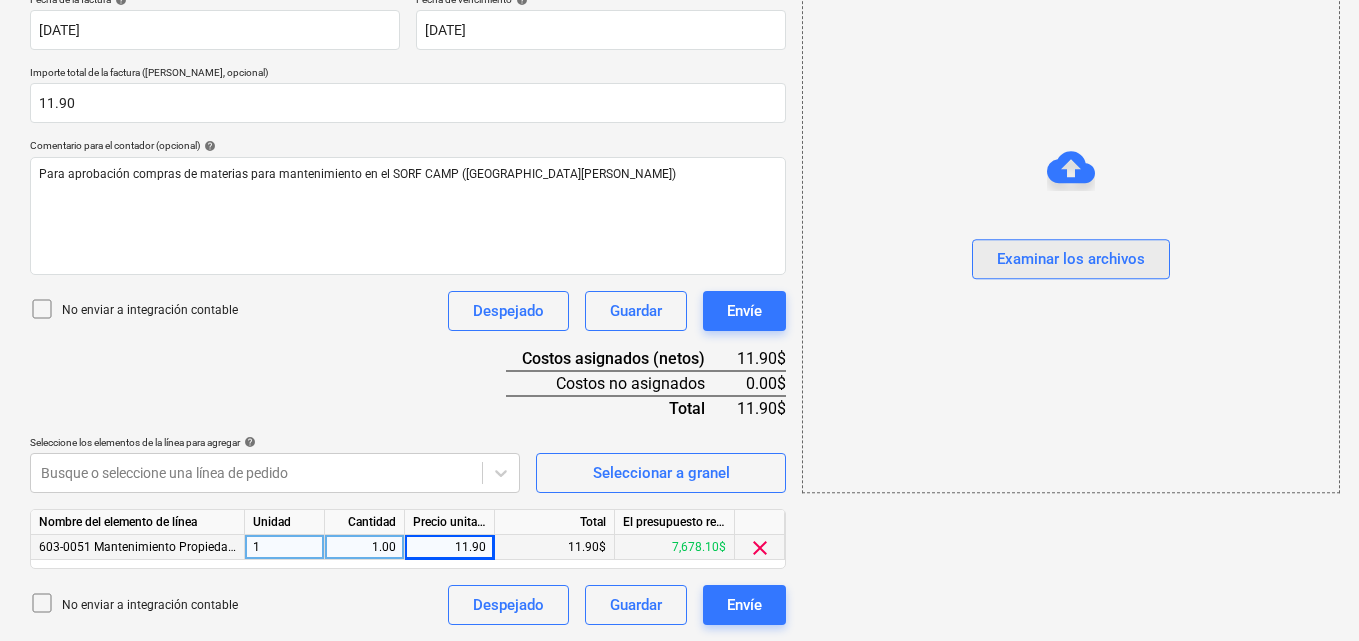click on "Examinar los archivos" at bounding box center (1071, 260) 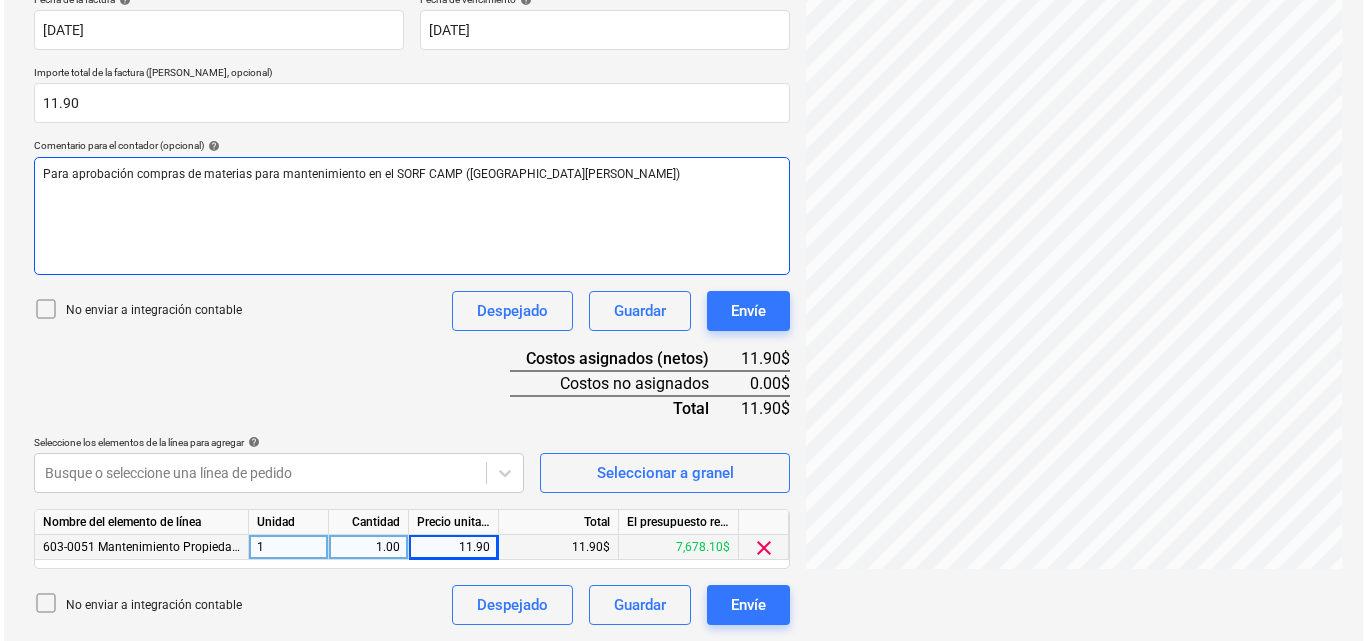 scroll, scrollTop: 25, scrollLeft: 0, axis: vertical 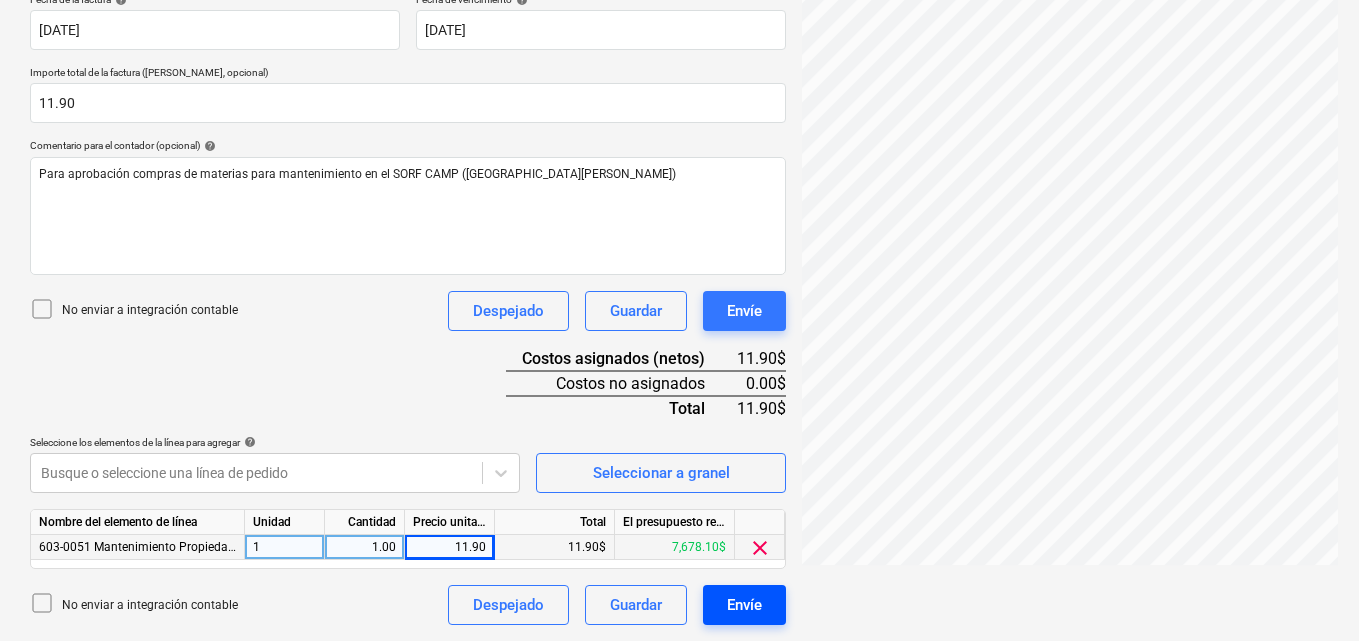 click on "Envíe" at bounding box center (744, 605) 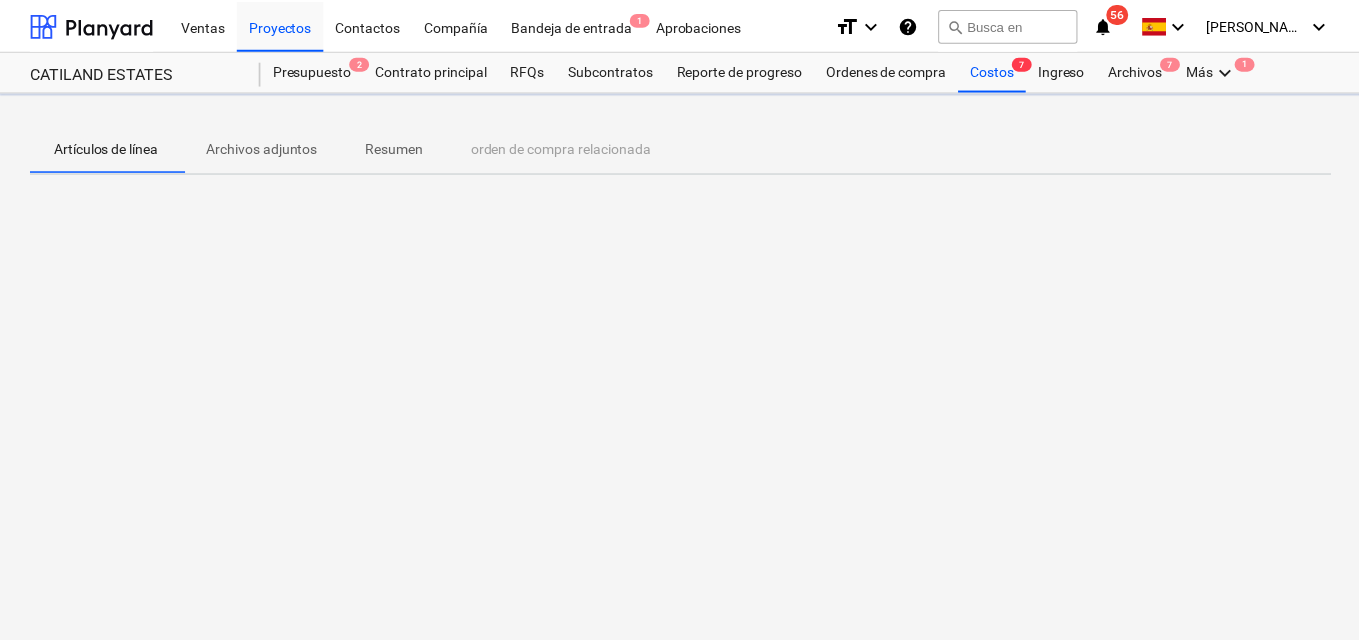 scroll, scrollTop: 0, scrollLeft: 0, axis: both 